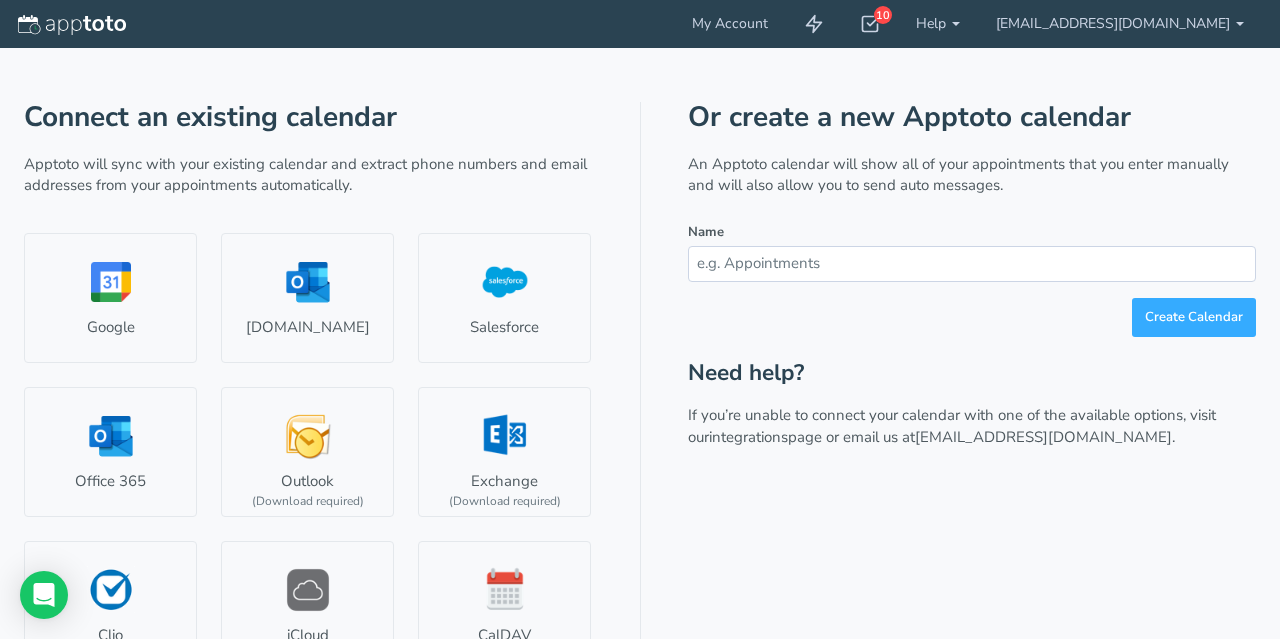 scroll, scrollTop: 0, scrollLeft: 0, axis: both 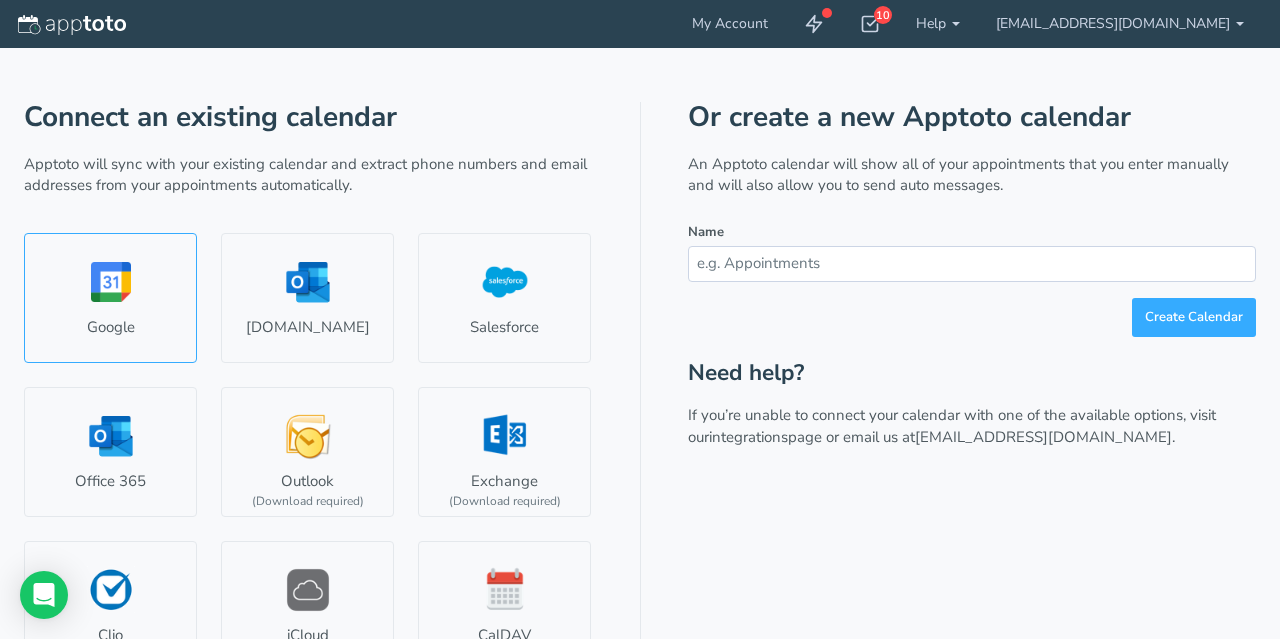 click on "Google" at bounding box center (110, 298) 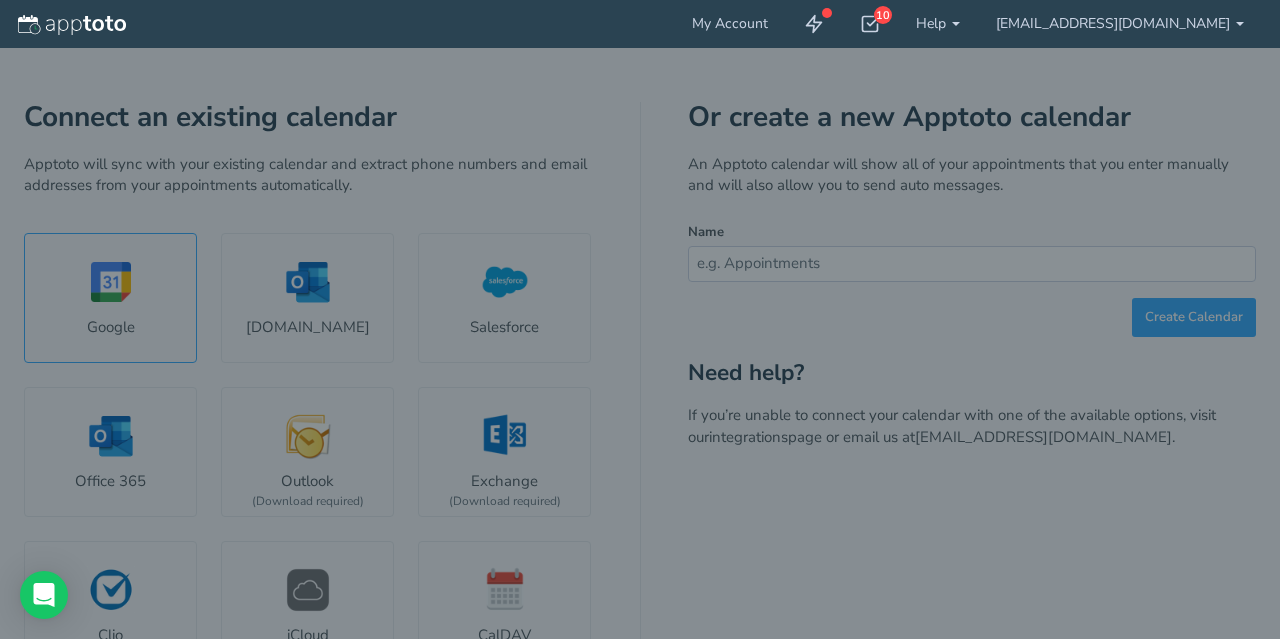 select on "number:57012" 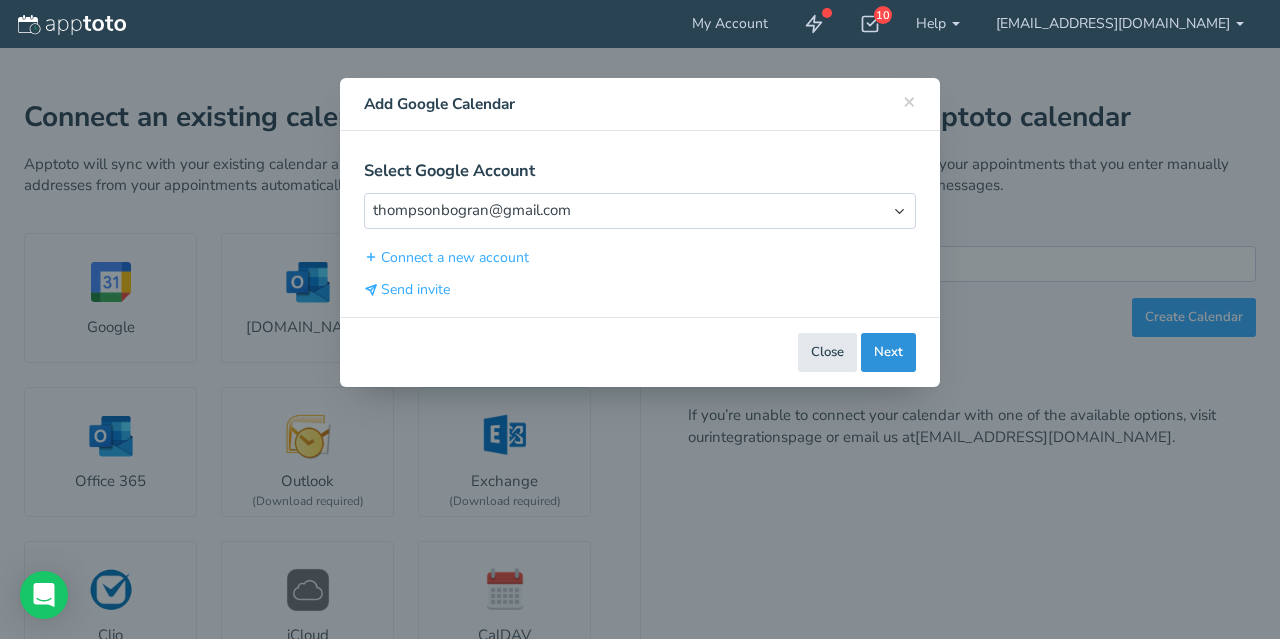 click on "Next" at bounding box center (888, 352) 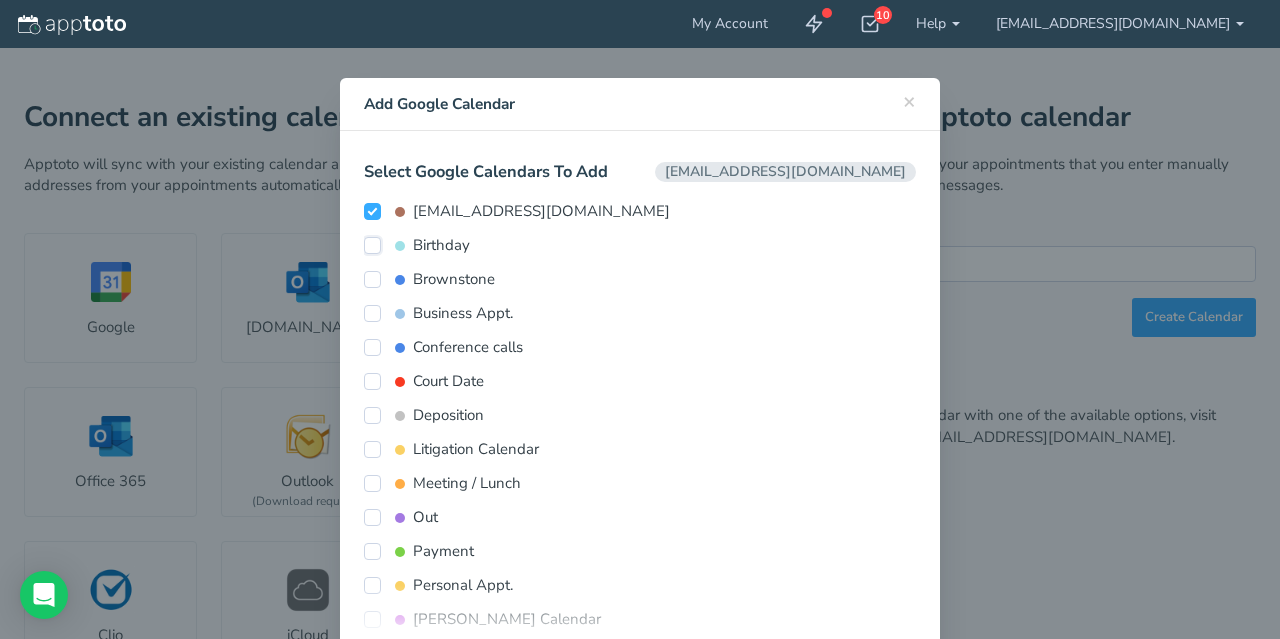 click on "Birthday" at bounding box center [372, 245] 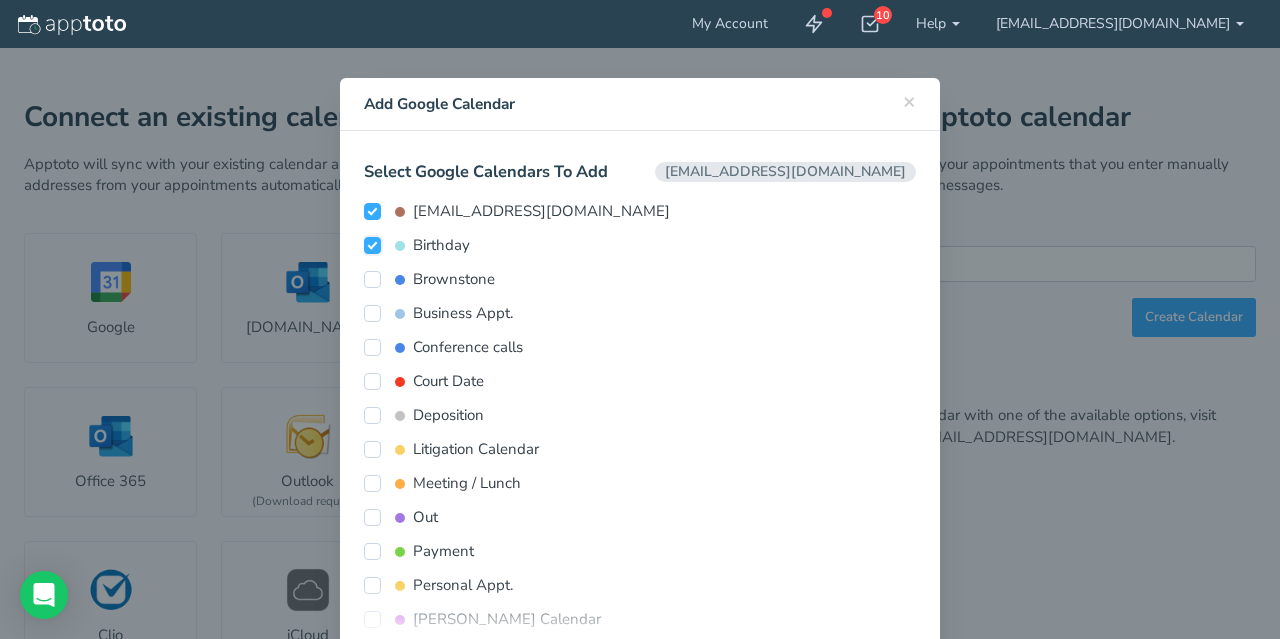 click on "Birthday" at bounding box center (372, 245) 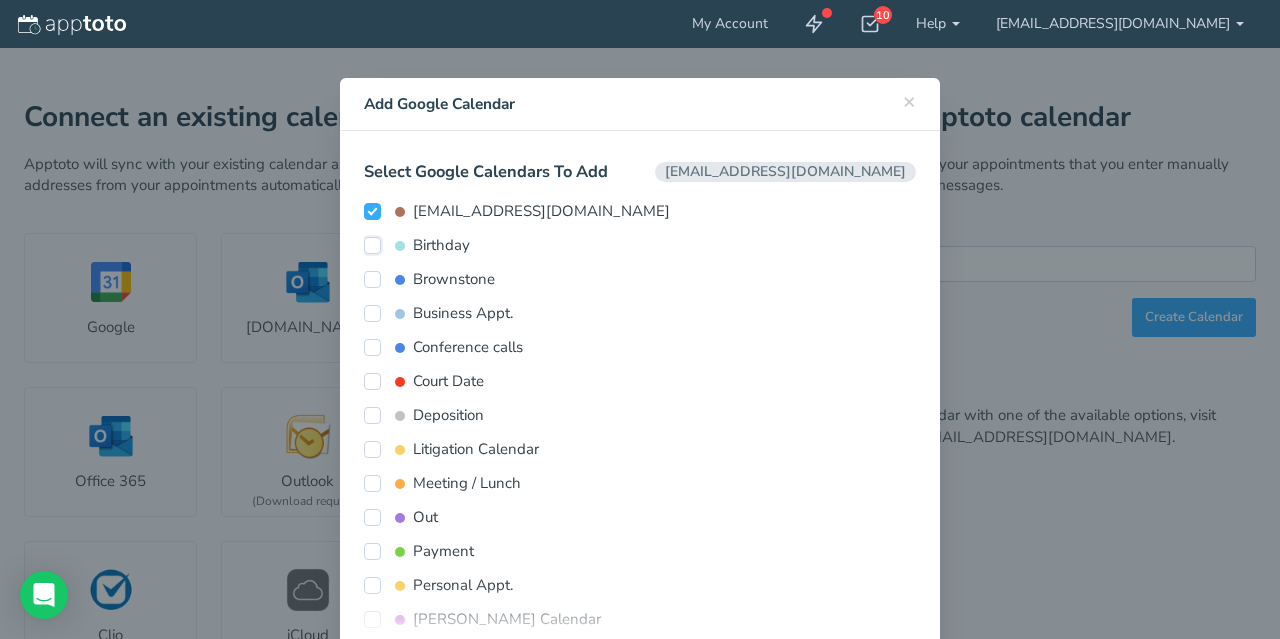 click on "Birthday" at bounding box center [372, 245] 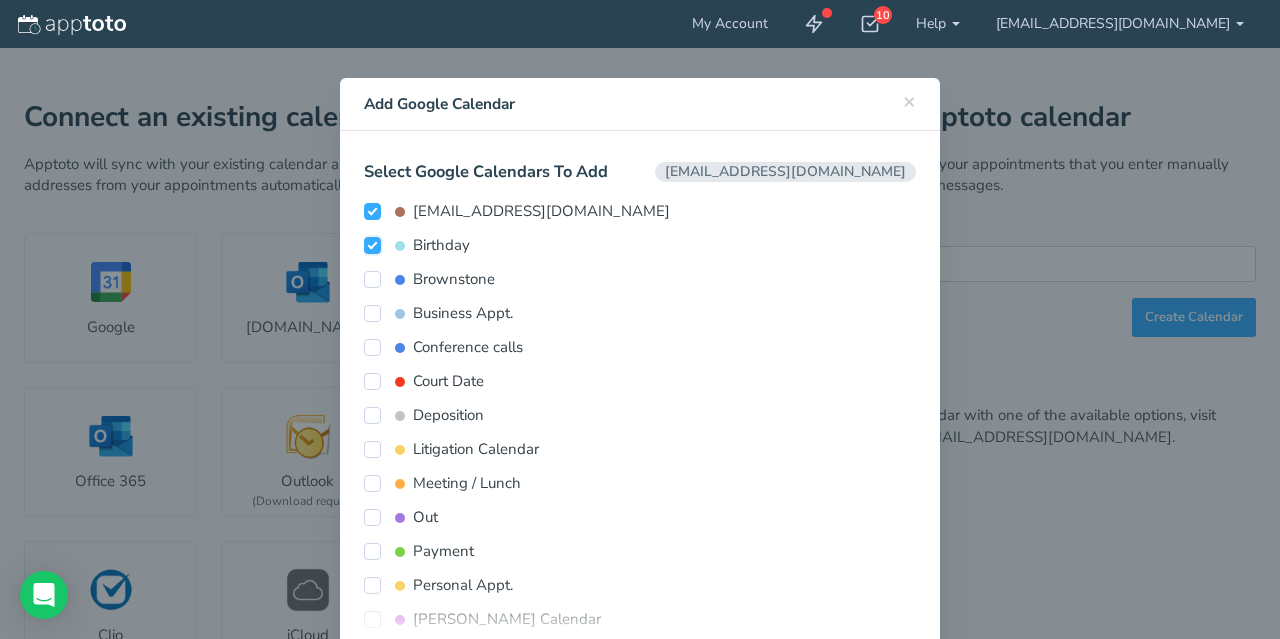 click on "Birthday" at bounding box center [372, 245] 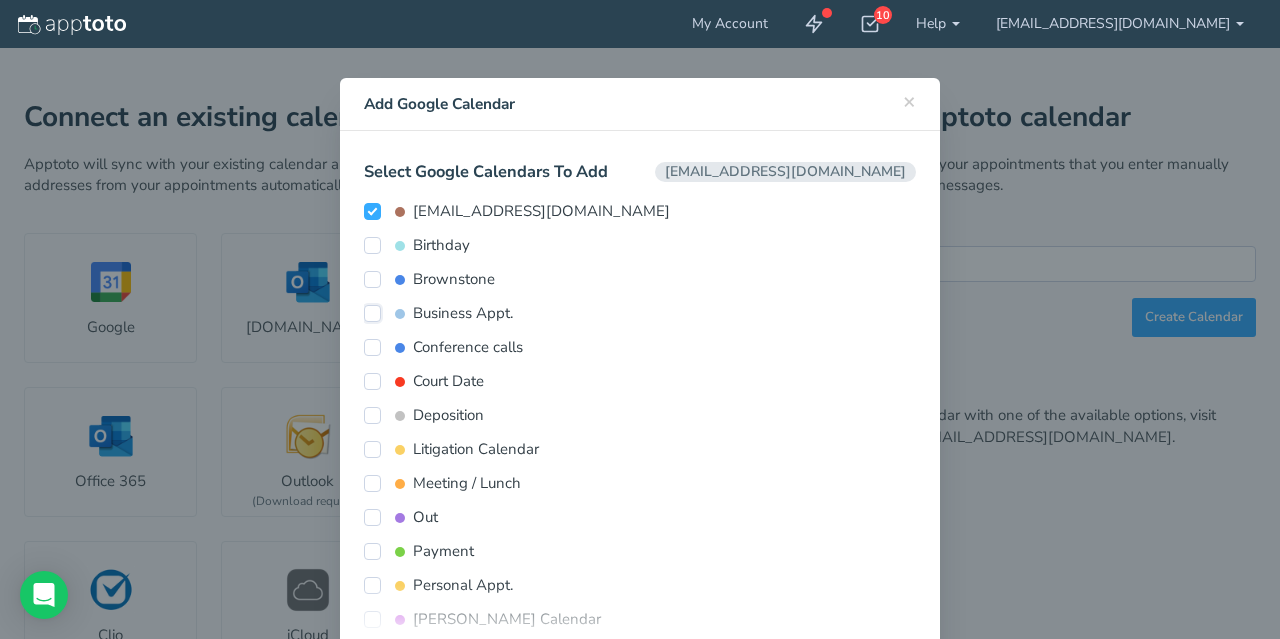 click on "Business Appt." at bounding box center [372, 313] 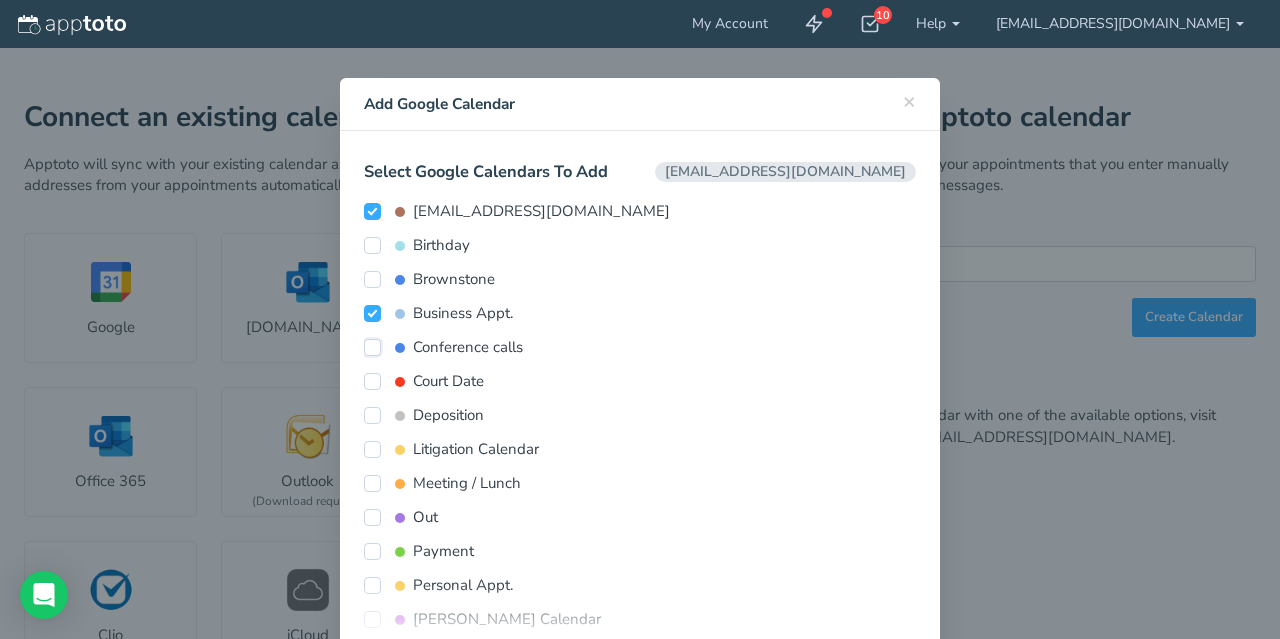 click on "Conference calls" at bounding box center (372, 347) 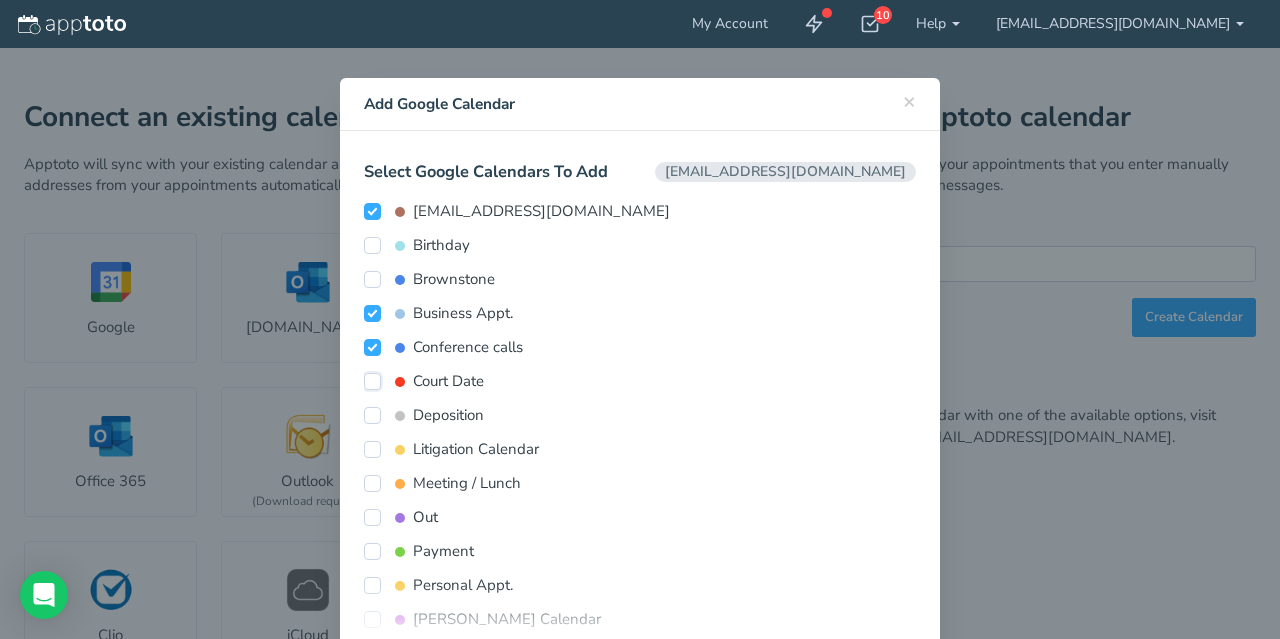 click on "Court Date" at bounding box center (372, 381) 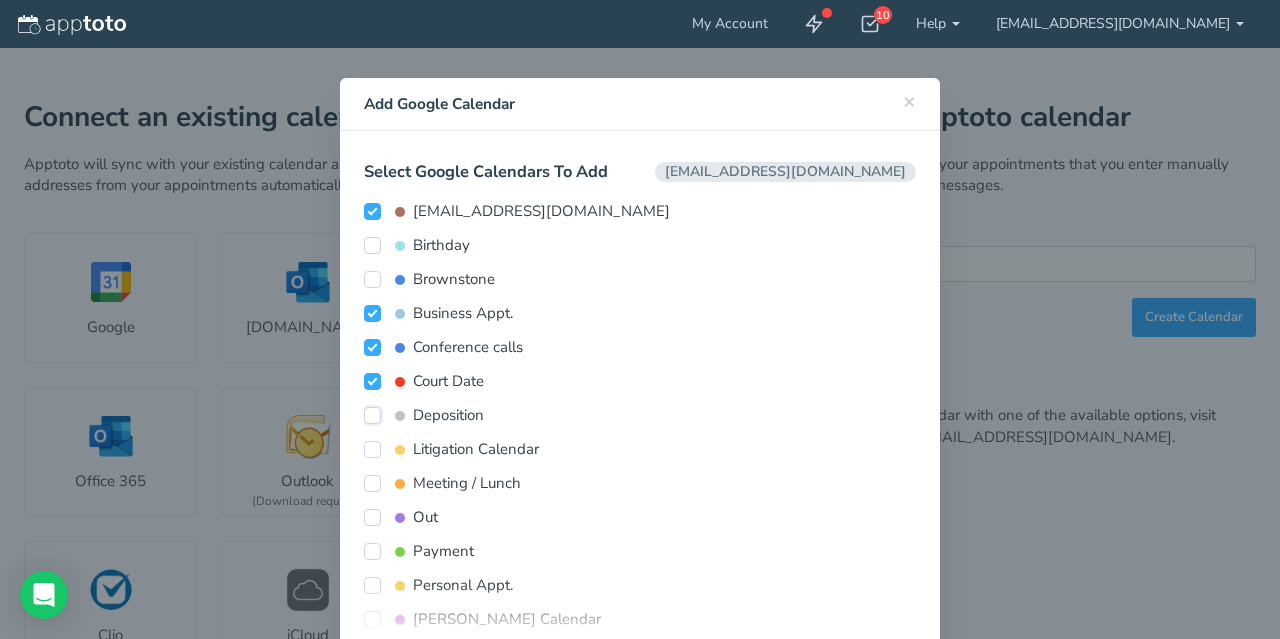 click on "Deposition" at bounding box center (372, 415) 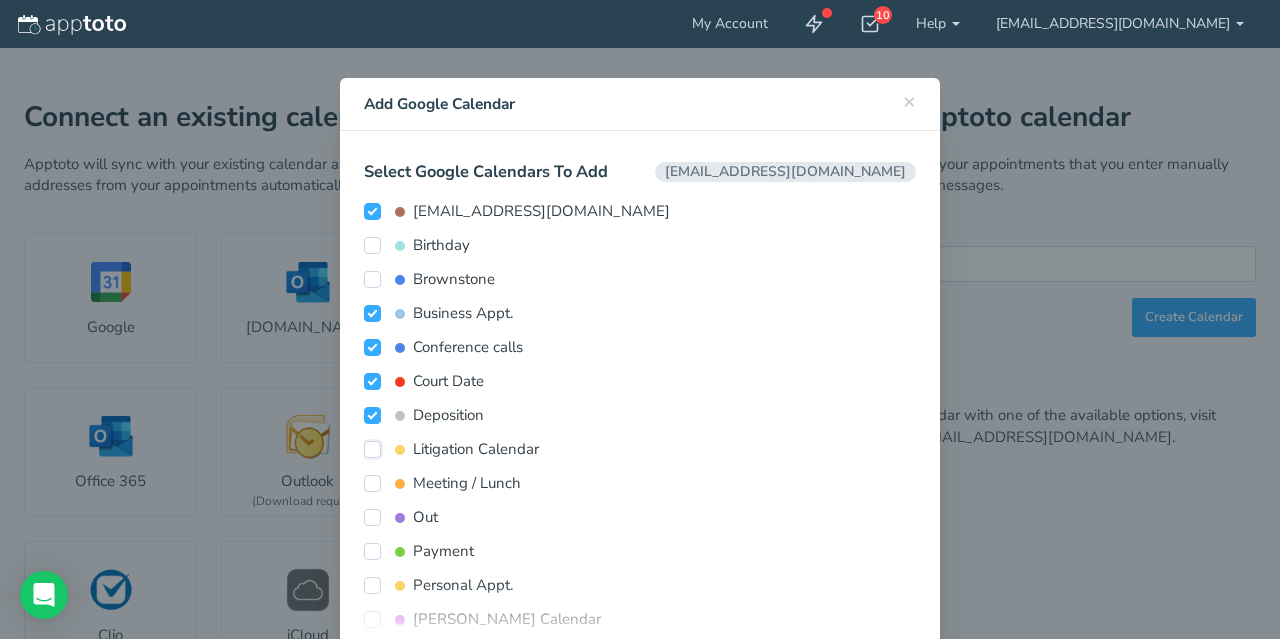 click on "Litigation Calendar" at bounding box center [372, 449] 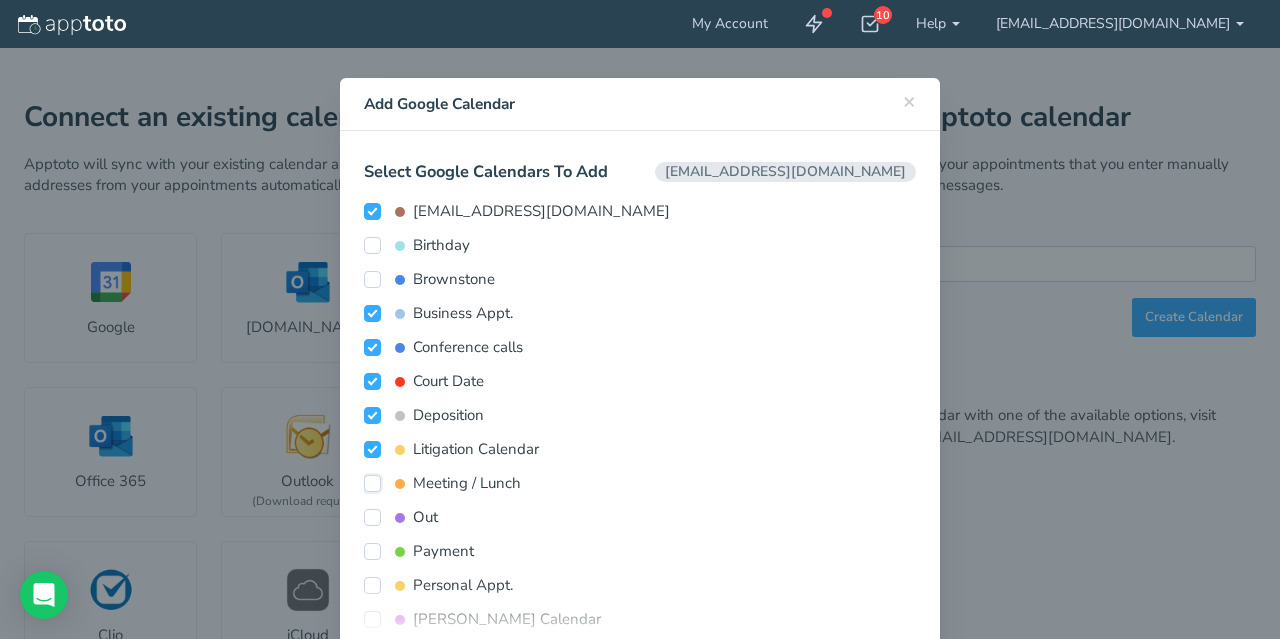 click on "Meeting / Lunch" at bounding box center (372, 483) 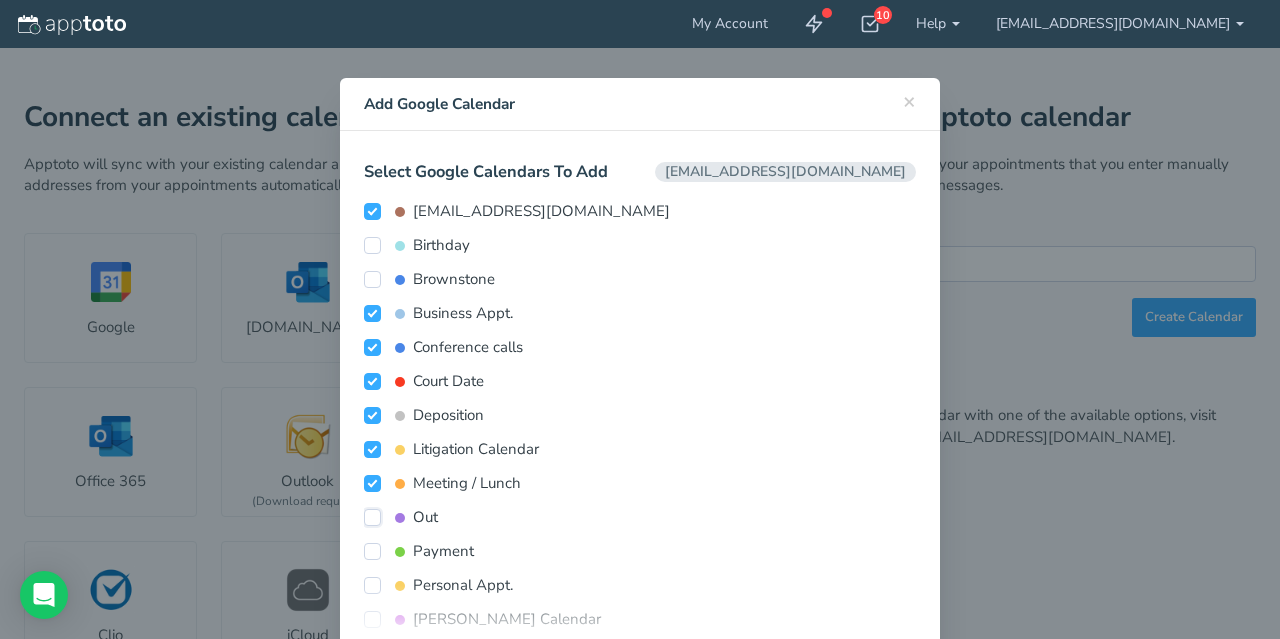 click on "Out" at bounding box center [372, 517] 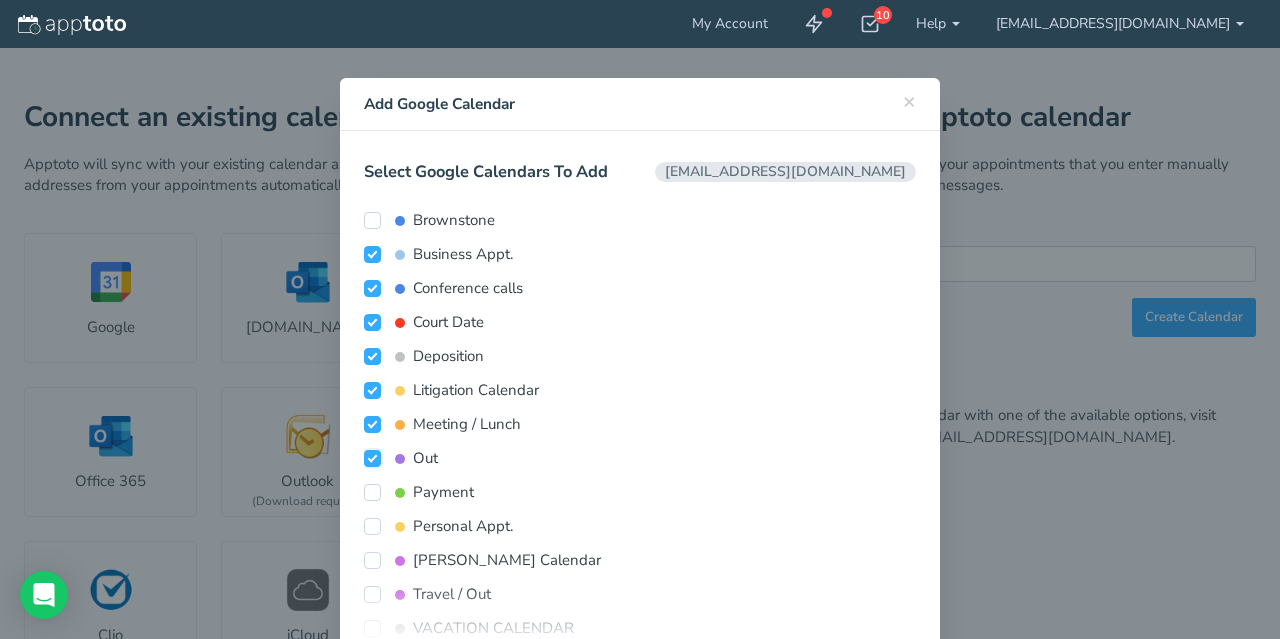 scroll, scrollTop: 140, scrollLeft: 0, axis: vertical 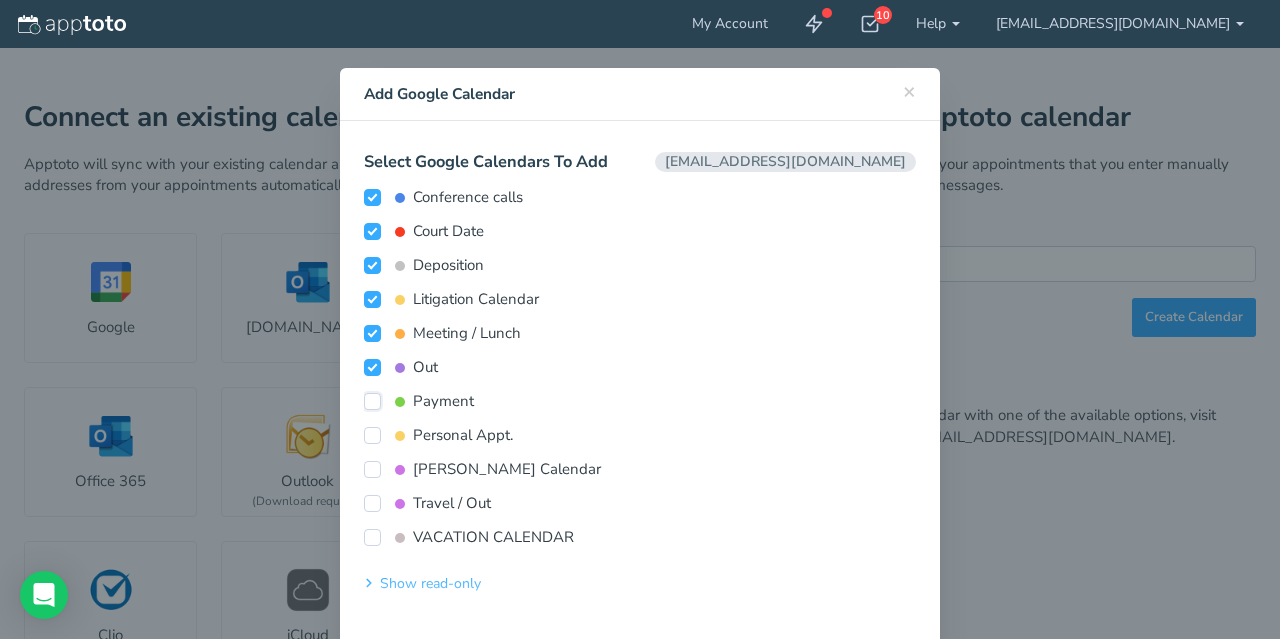click on "Payment" at bounding box center [372, 401] 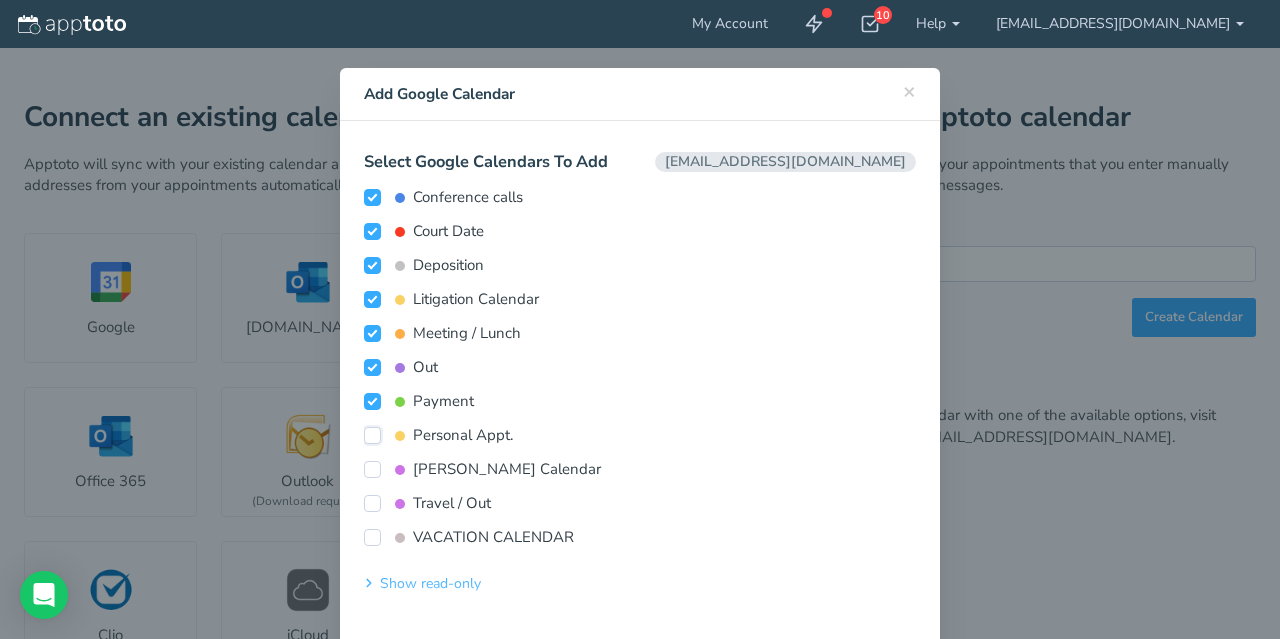 click on "Personal Appt." at bounding box center (372, 435) 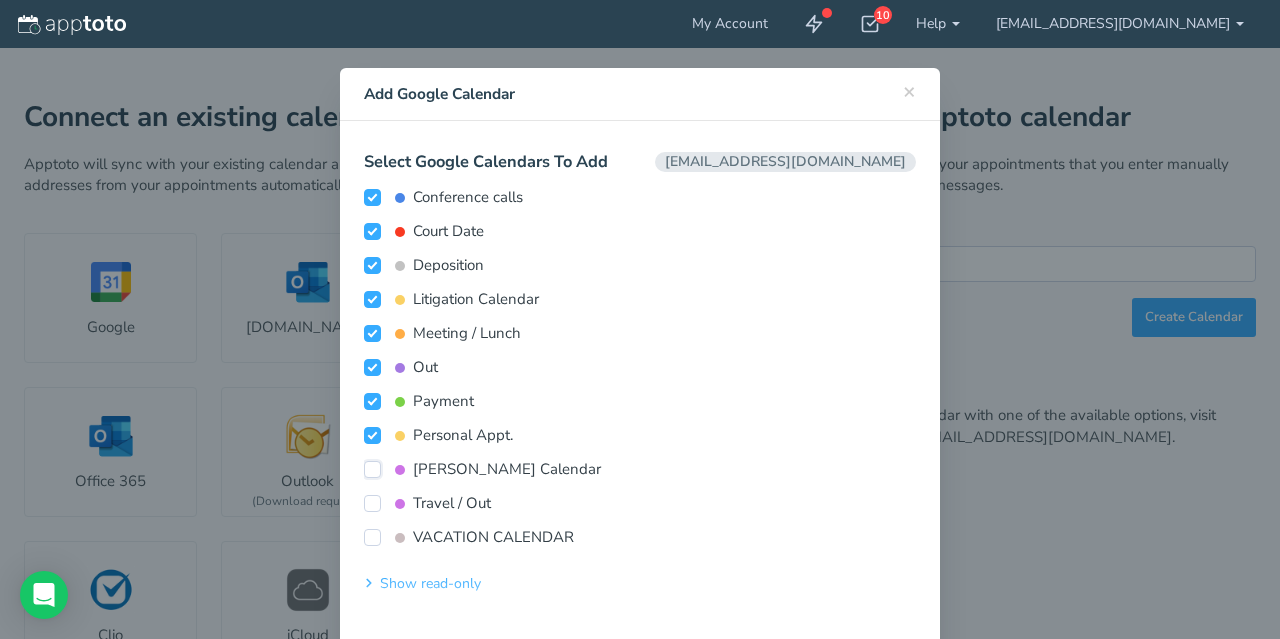 click on "[PERSON_NAME] Calendar" at bounding box center (372, 469) 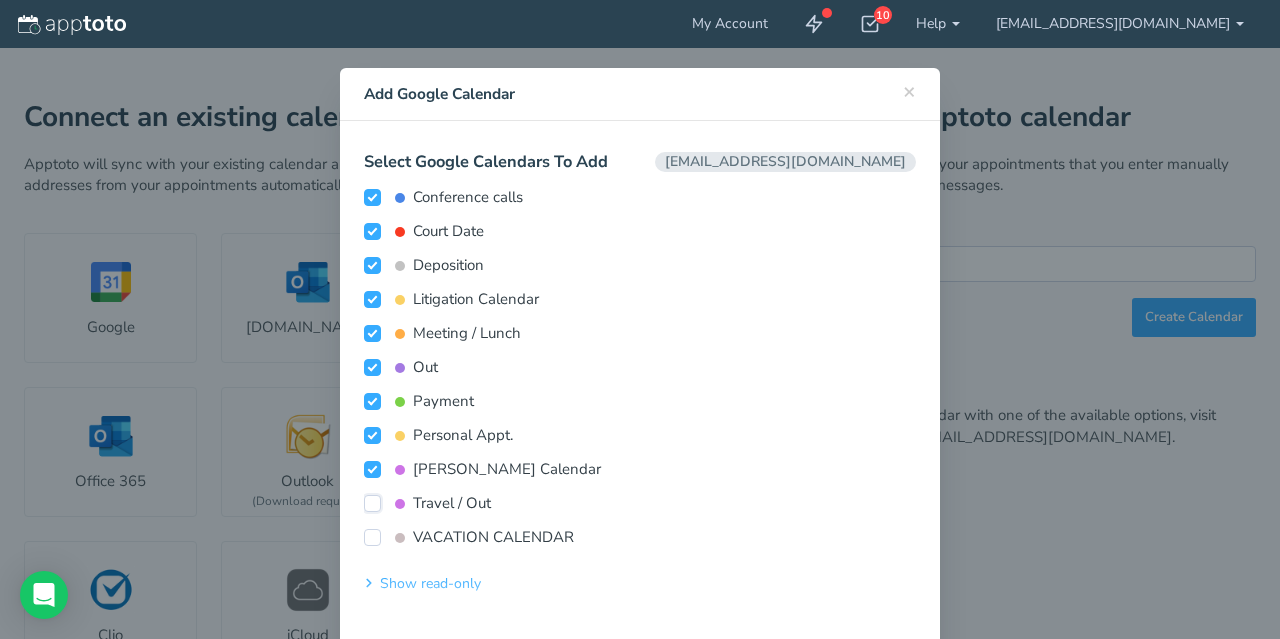 click on "Travel / Out" at bounding box center [372, 503] 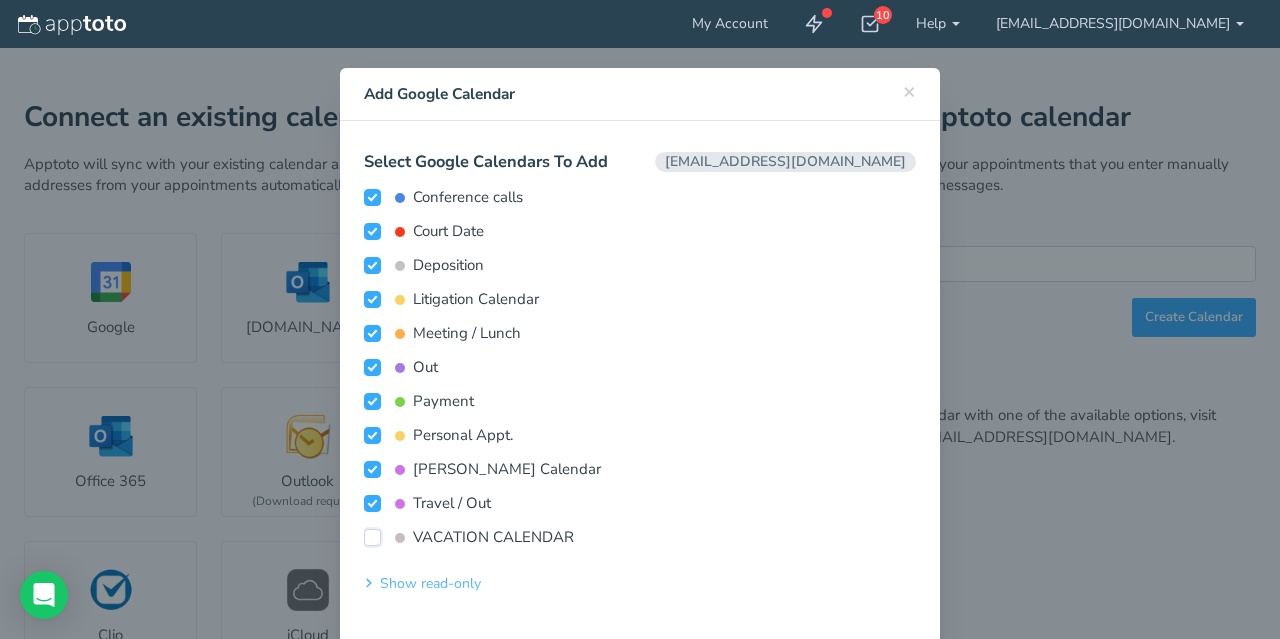 click on "VACATION CALENDAR" at bounding box center (372, 537) 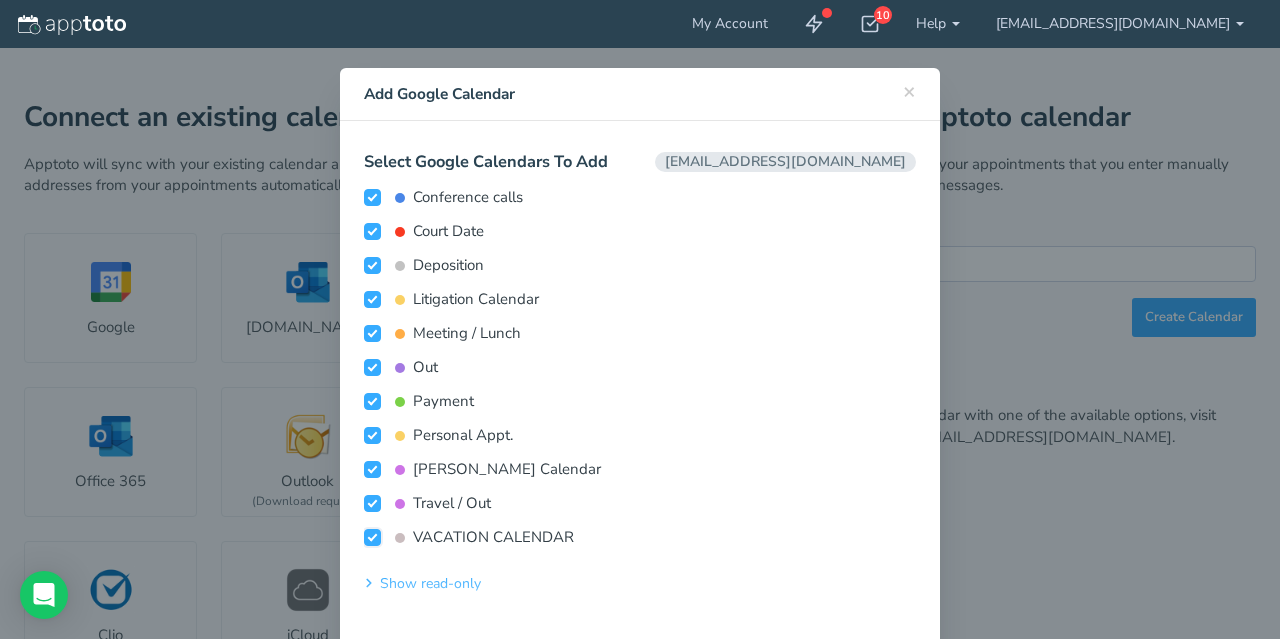 scroll, scrollTop: 0, scrollLeft: 0, axis: both 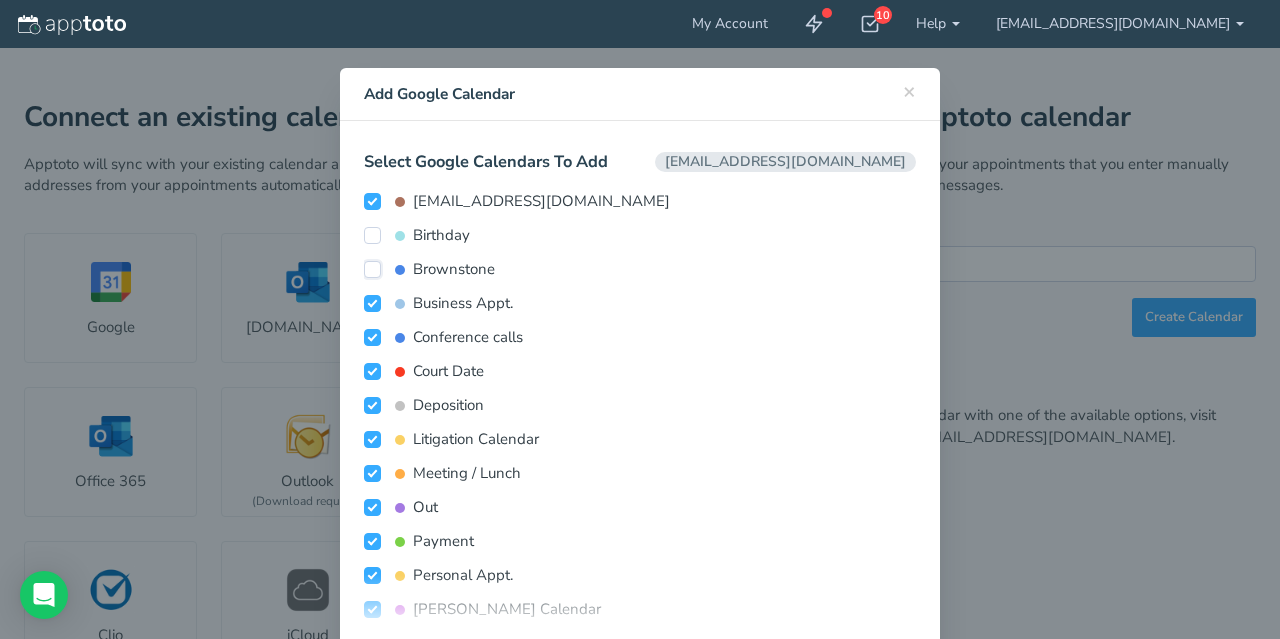 click on "Brownstone" at bounding box center [372, 269] 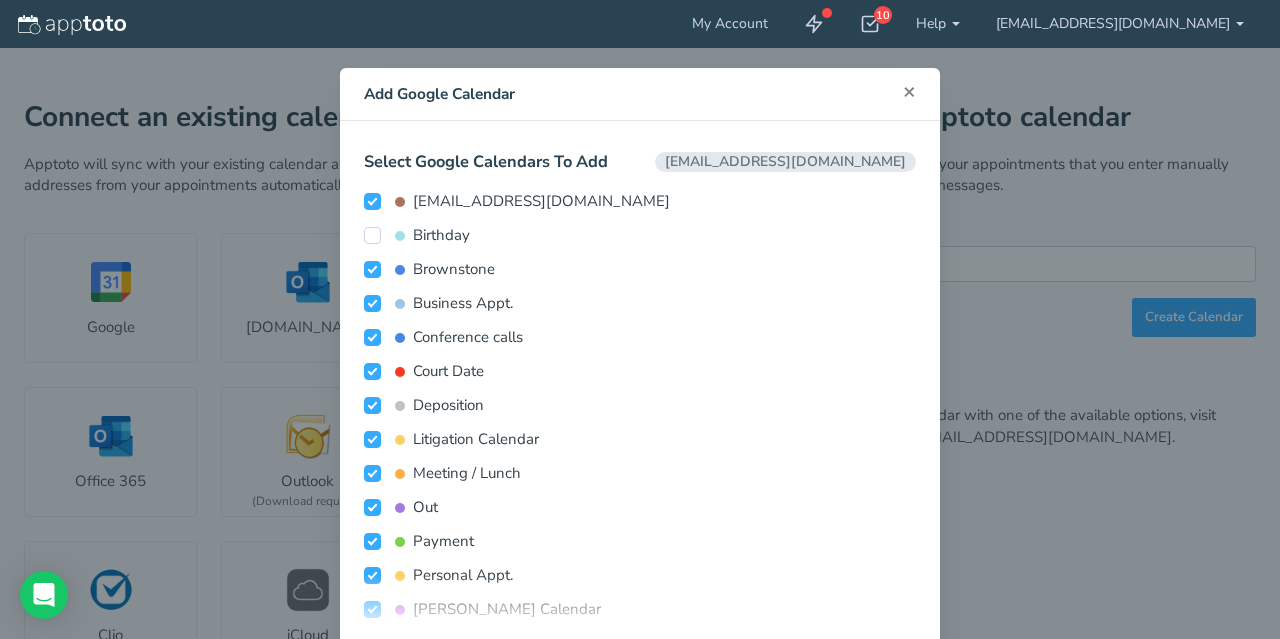 click on "×" at bounding box center [909, 91] 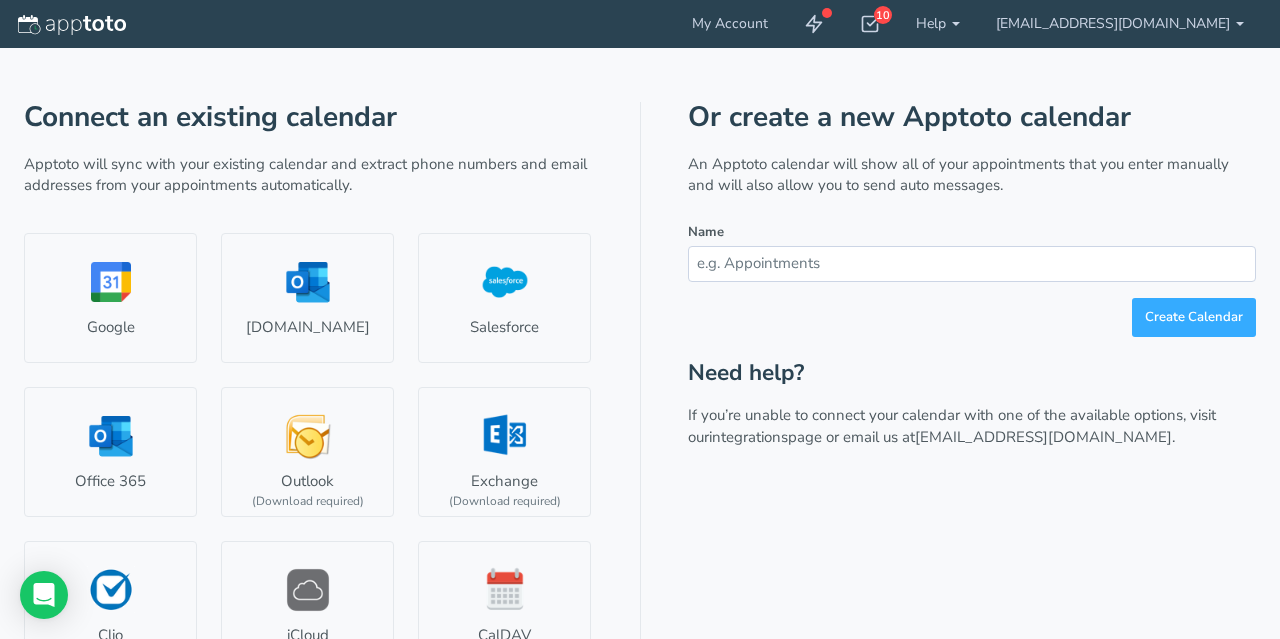click at bounding box center [972, 263] 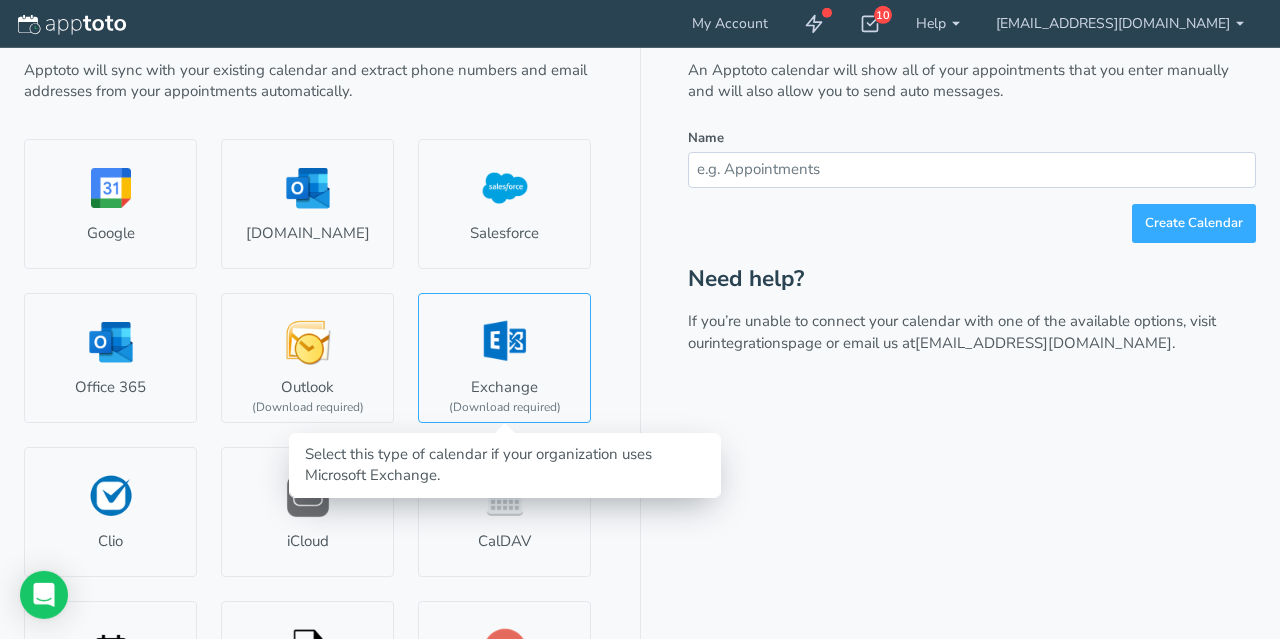 scroll, scrollTop: 0, scrollLeft: 0, axis: both 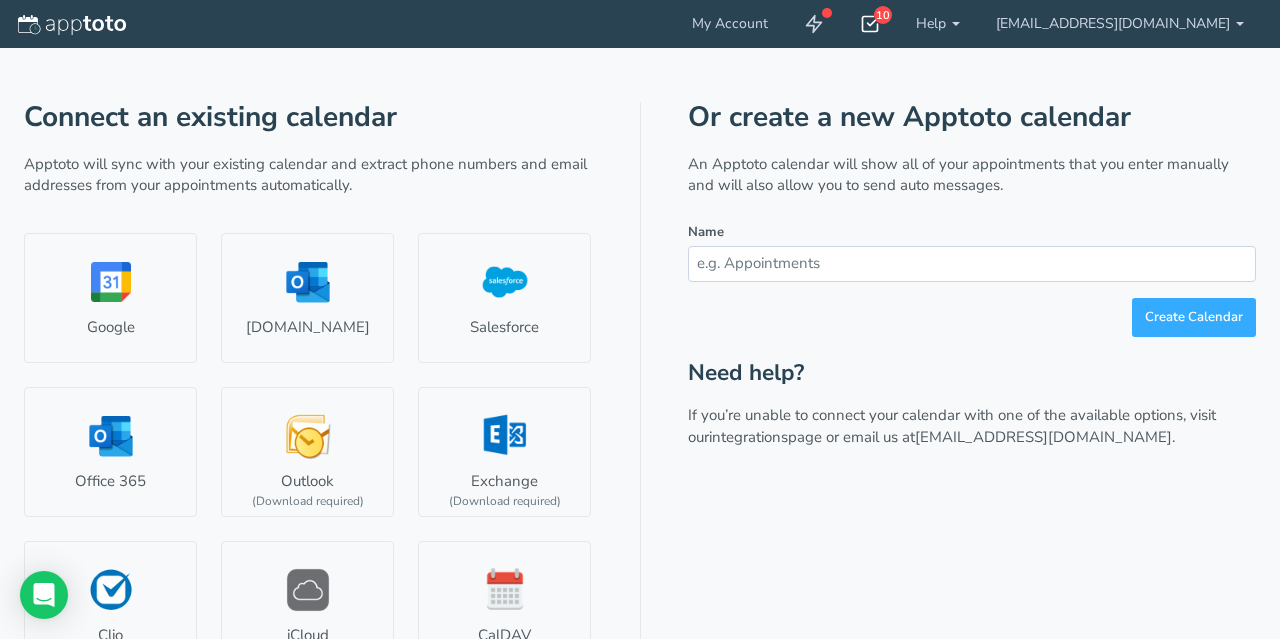 click 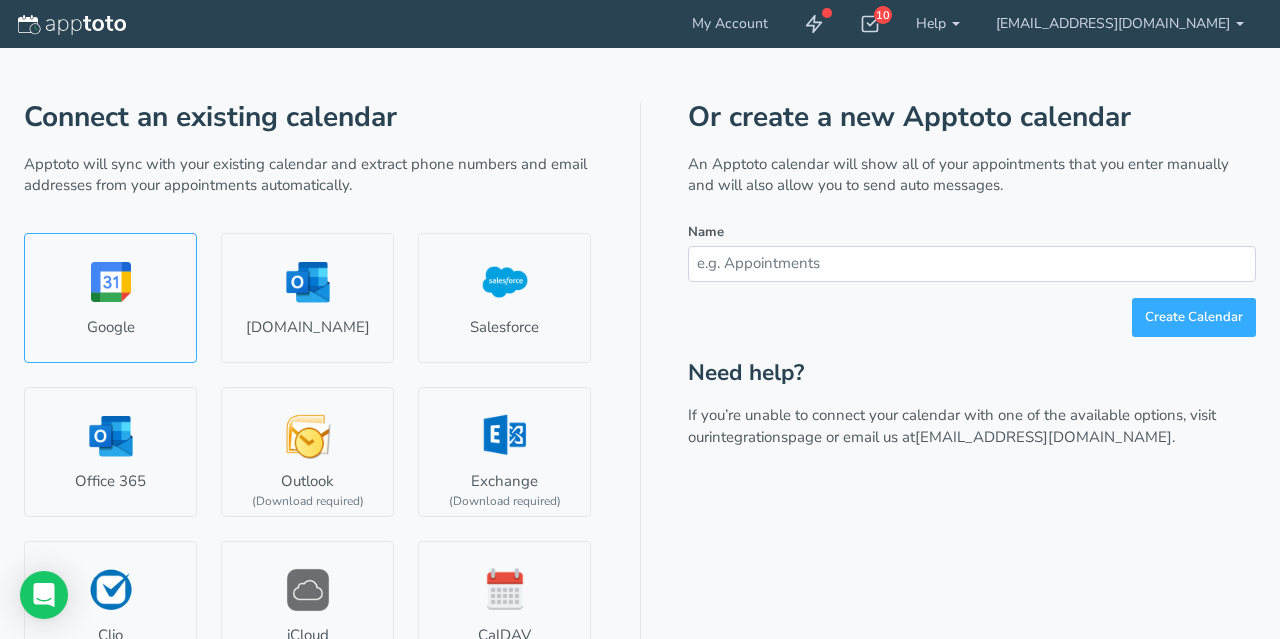 click on "Google" at bounding box center [110, 298] 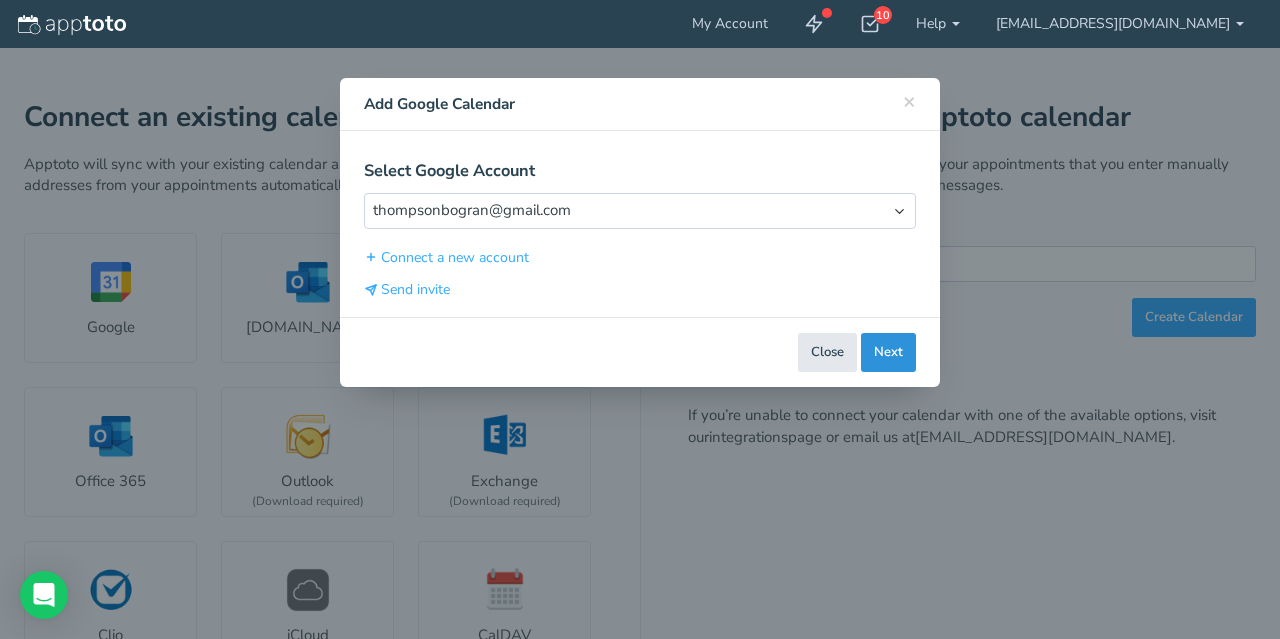 click on "Next" at bounding box center [888, 352] 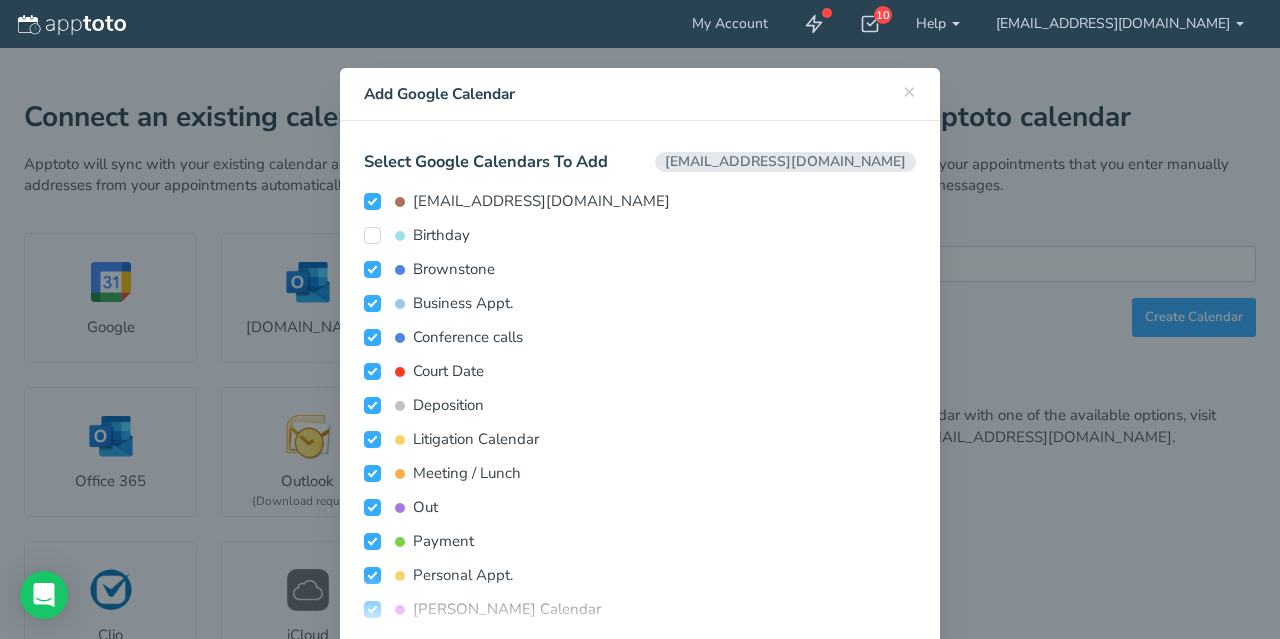 scroll, scrollTop: 140, scrollLeft: 0, axis: vertical 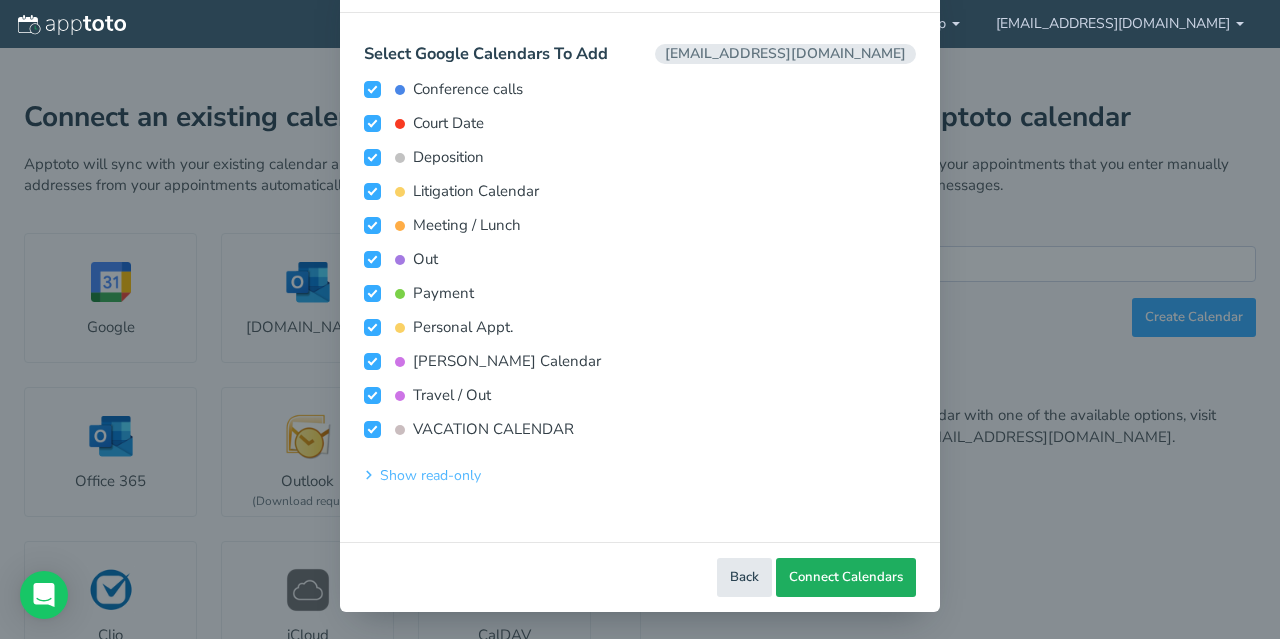 click on "Connect Calendars" at bounding box center [846, 577] 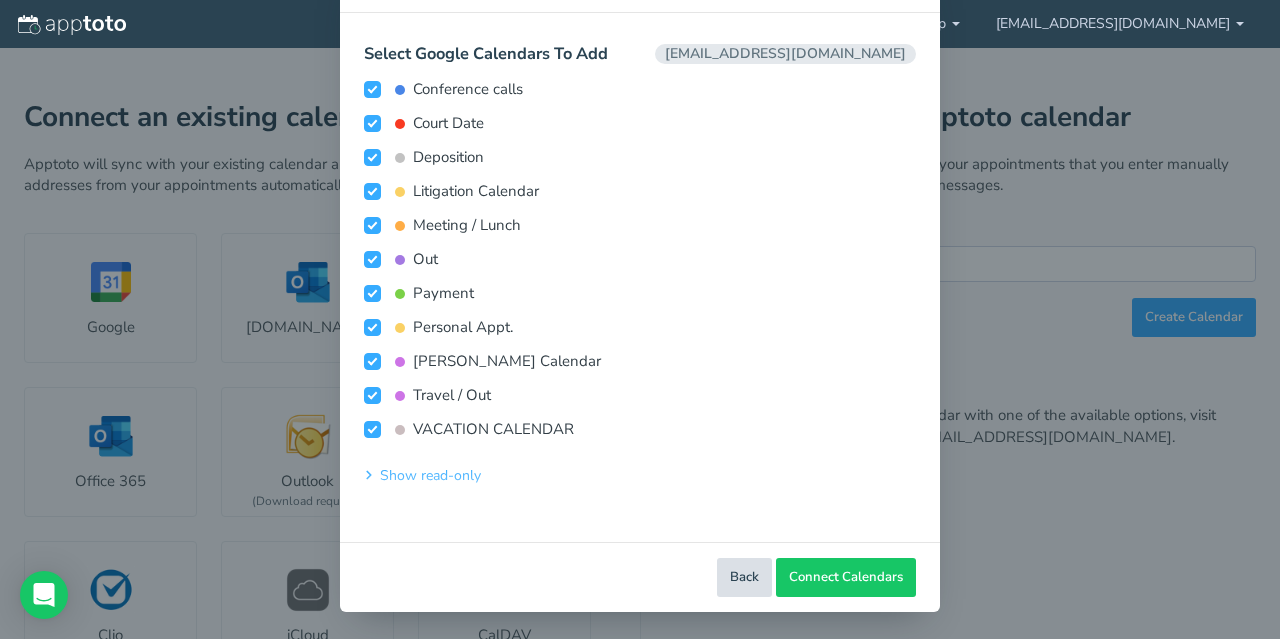drag, startPoint x: 823, startPoint y: 583, endPoint x: 842, endPoint y: 577, distance: 19.924858 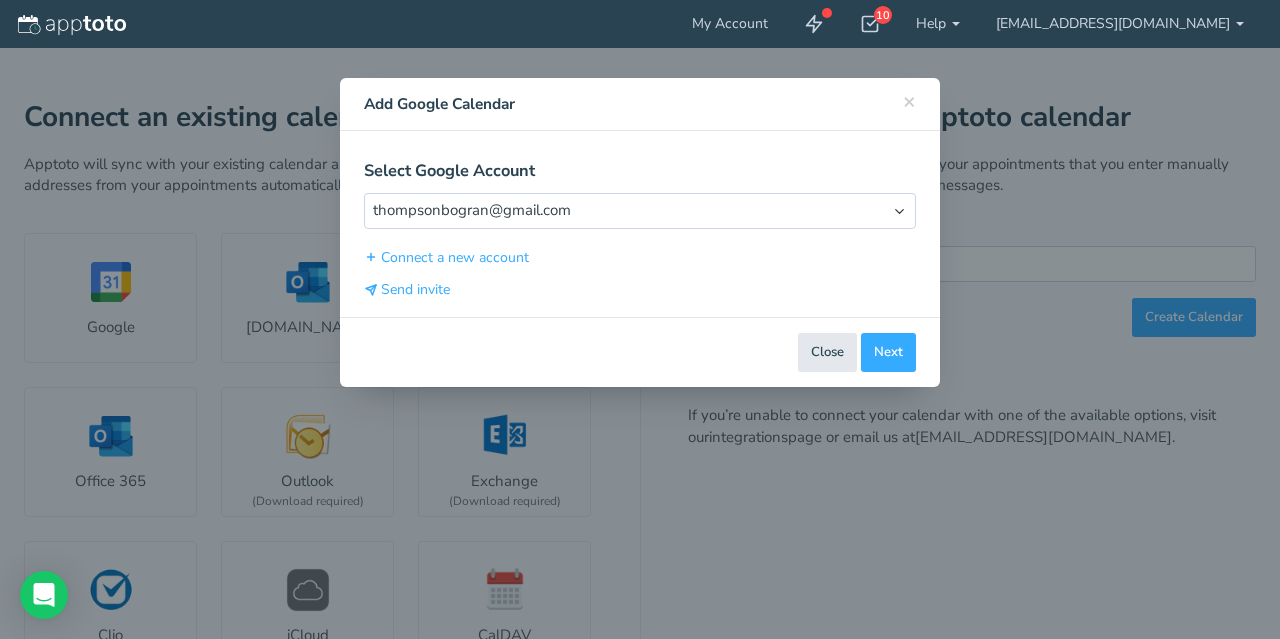 scroll, scrollTop: 0, scrollLeft: 0, axis: both 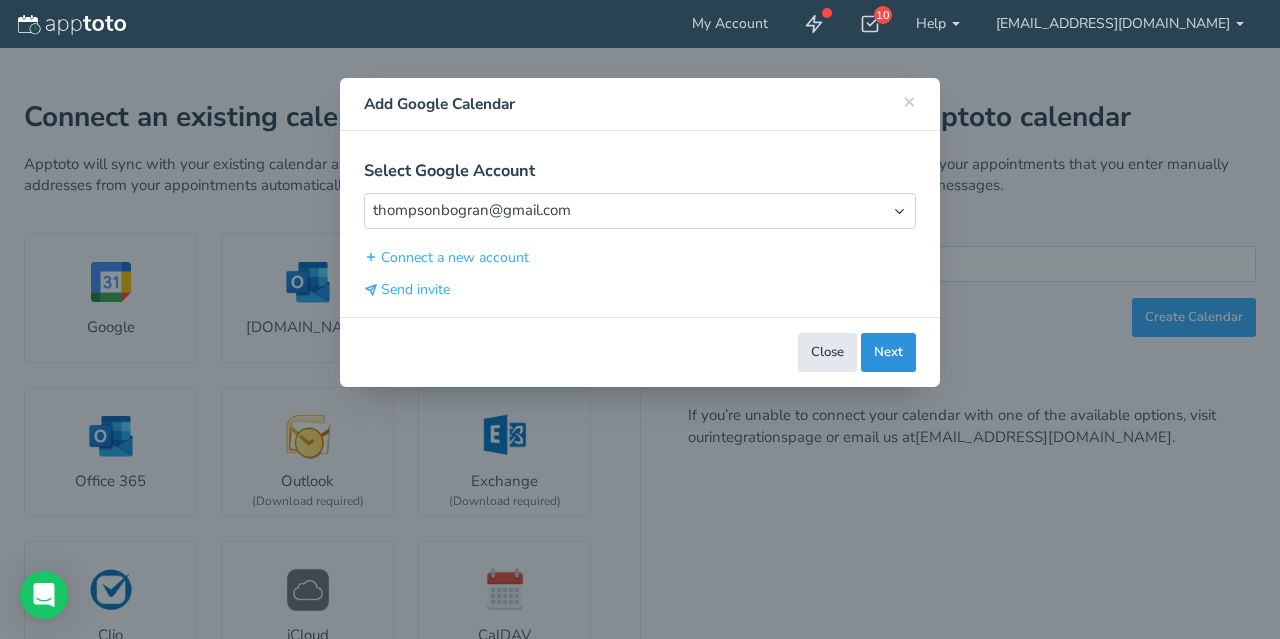 click on "Next" at bounding box center (888, 352) 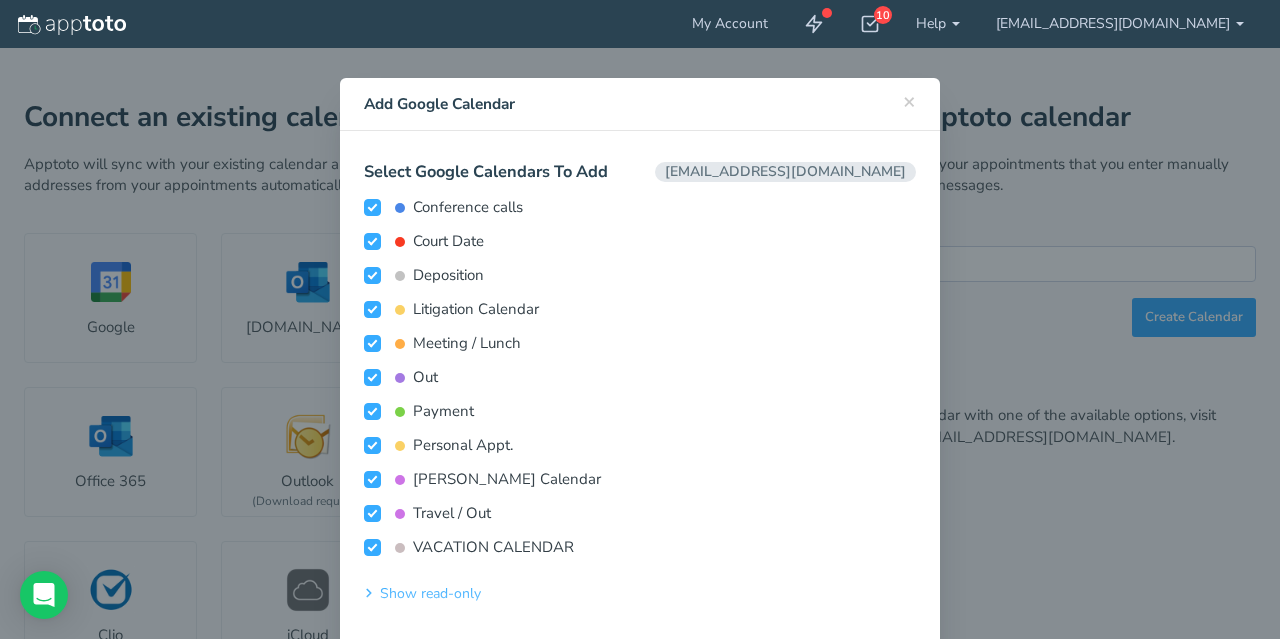 scroll, scrollTop: 140, scrollLeft: 0, axis: vertical 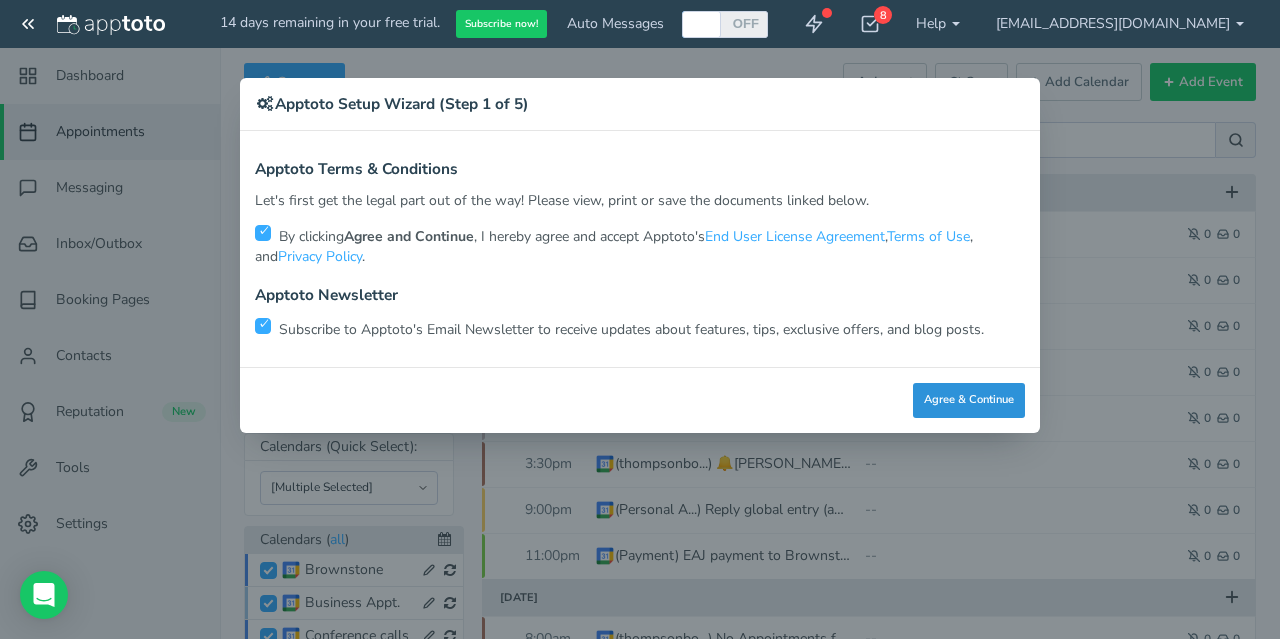click on "Agree & Continue" at bounding box center [969, 400] 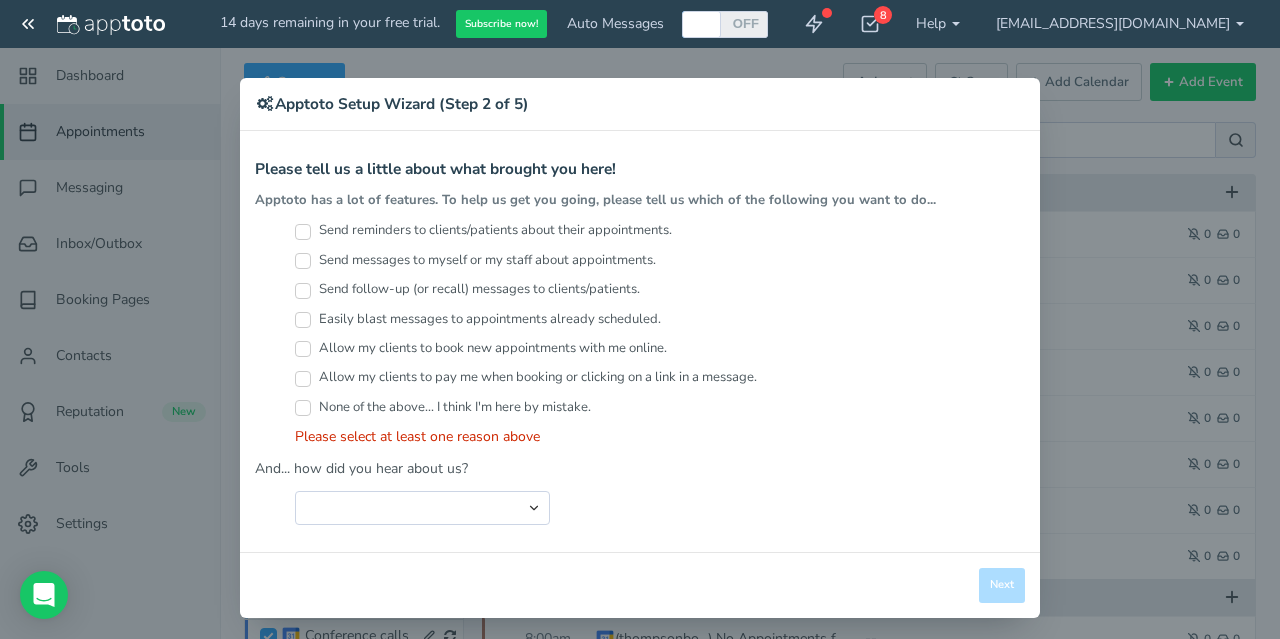 click on "Easily blast messages to appointments already scheduled." at bounding box center (303, 320) 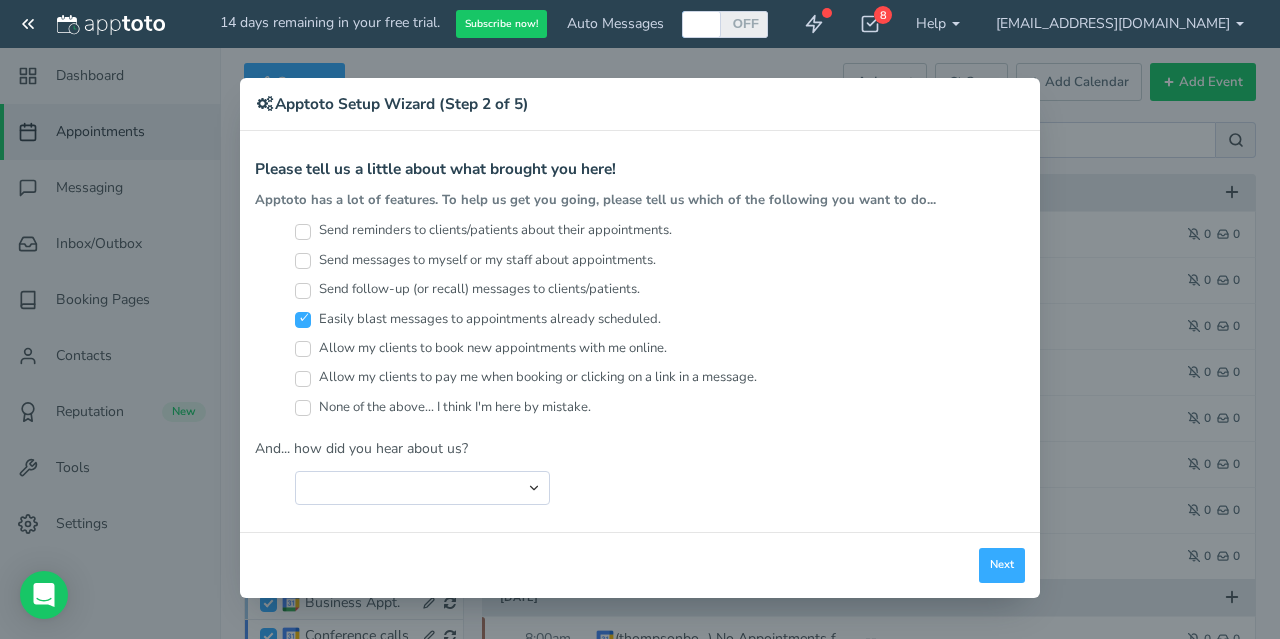 click on "Send messages to myself or my staff about appointments." at bounding box center (303, 261) 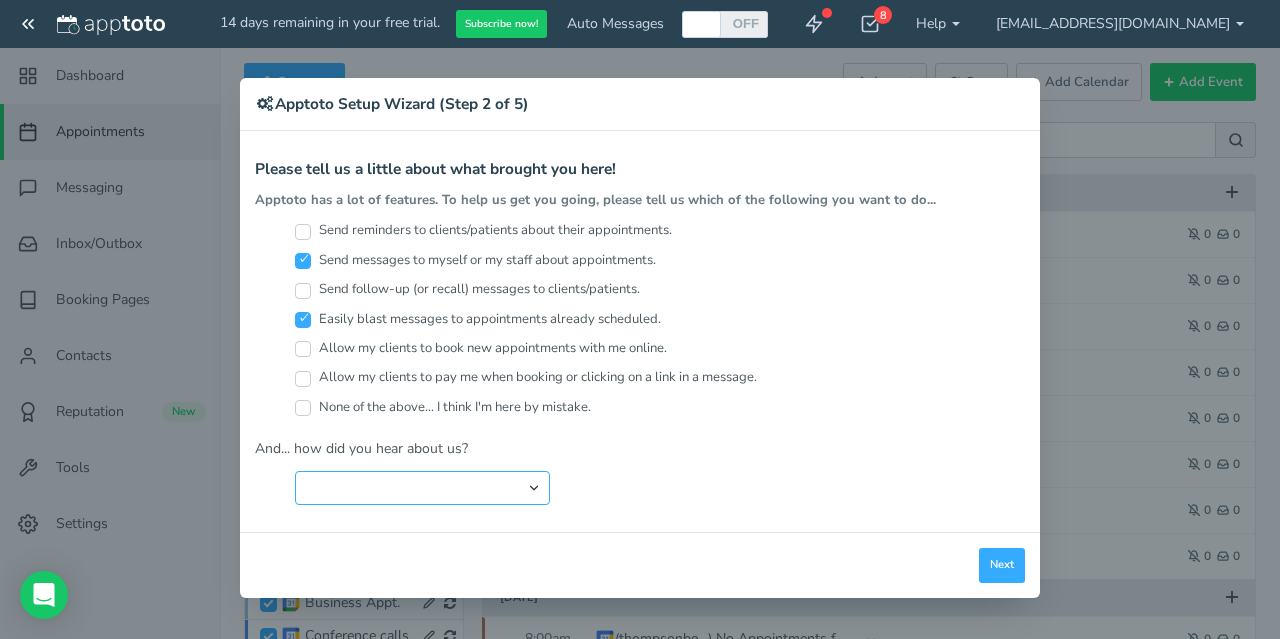 click on "Search Engine (Google, Yahoo, Bing, etc.) Search Engine Advertisement Blog Post Podcast Advertisement Online Forum Friend or Co-Worker I typed in [DOMAIN_NAME] just to see what was there Newspaper Article Online Article Capterra Google Calendar Add On Other" at bounding box center (422, 488) 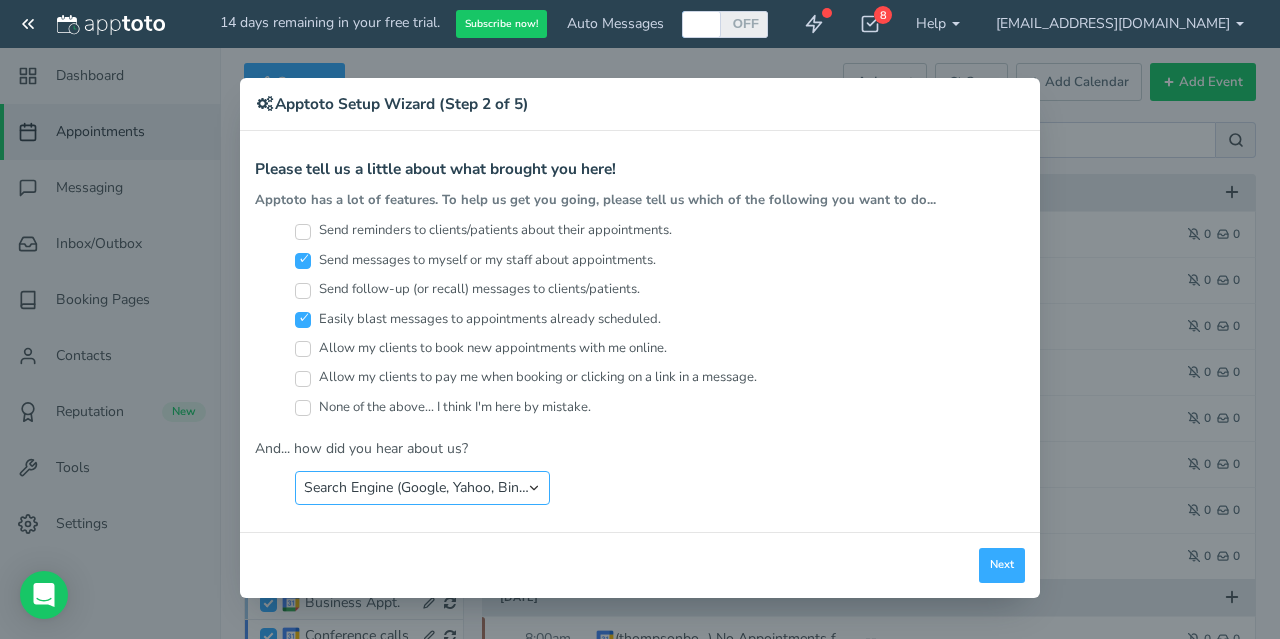 click on "Search Engine (Google, Yahoo, Bing, etc.)" at bounding box center [0, 0] 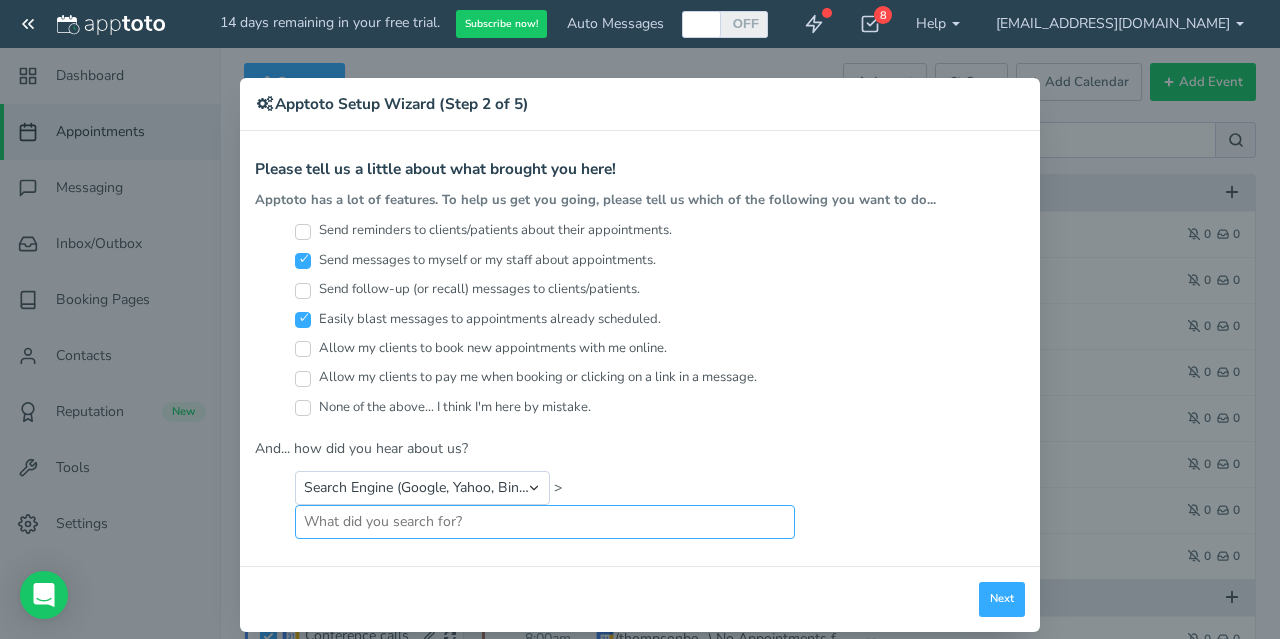 click at bounding box center [545, 522] 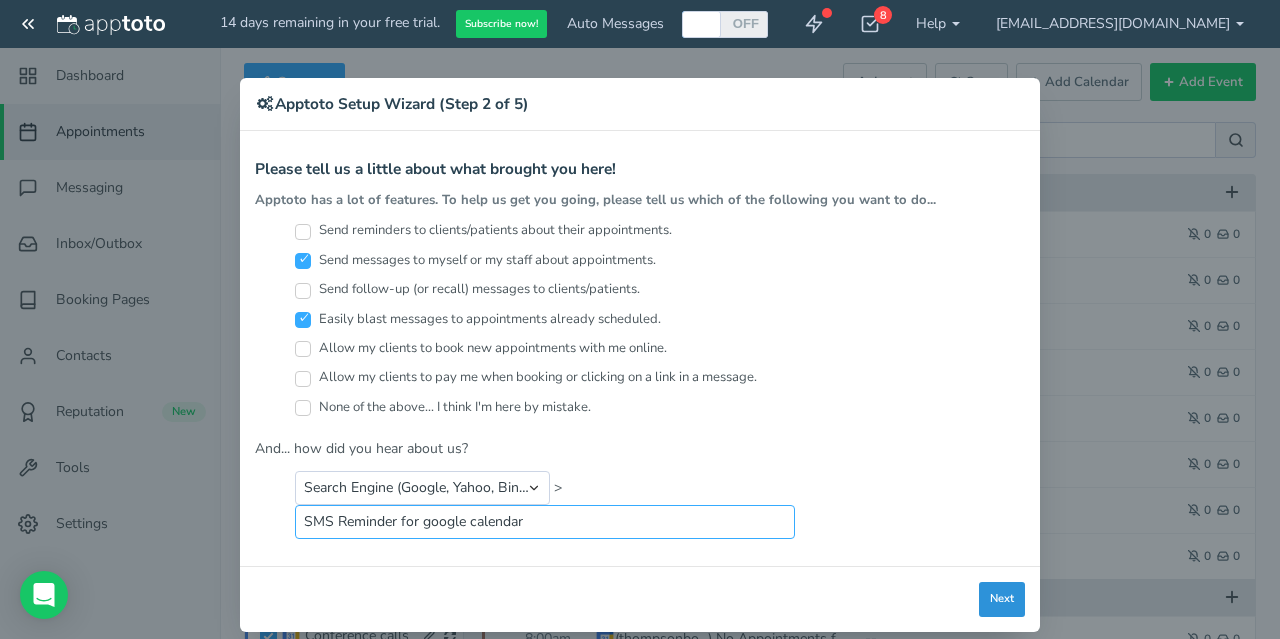 type on "SMS Reminder for google calendar" 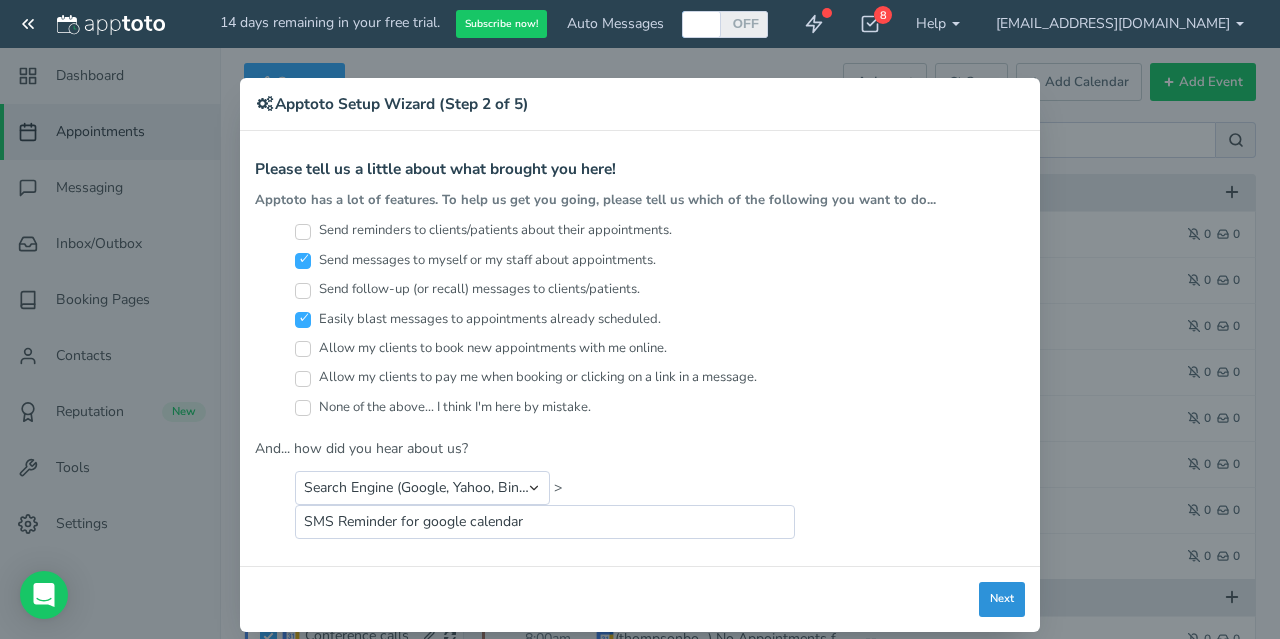 click on "Next" at bounding box center (1002, 599) 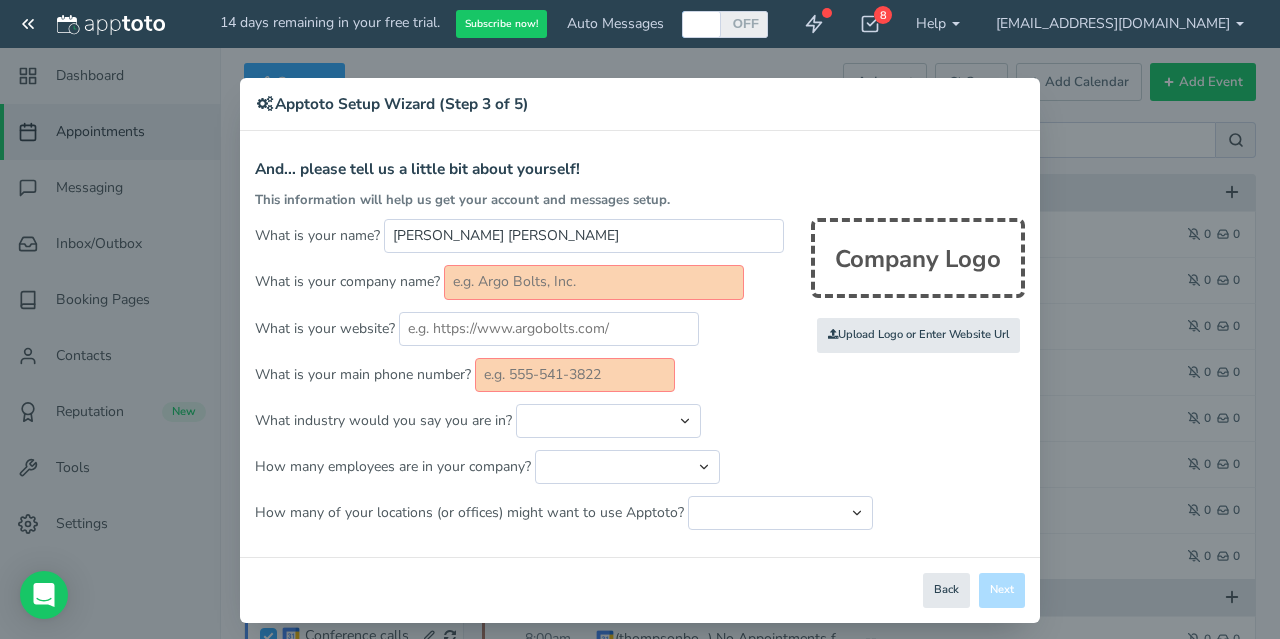 click at bounding box center (594, 282) 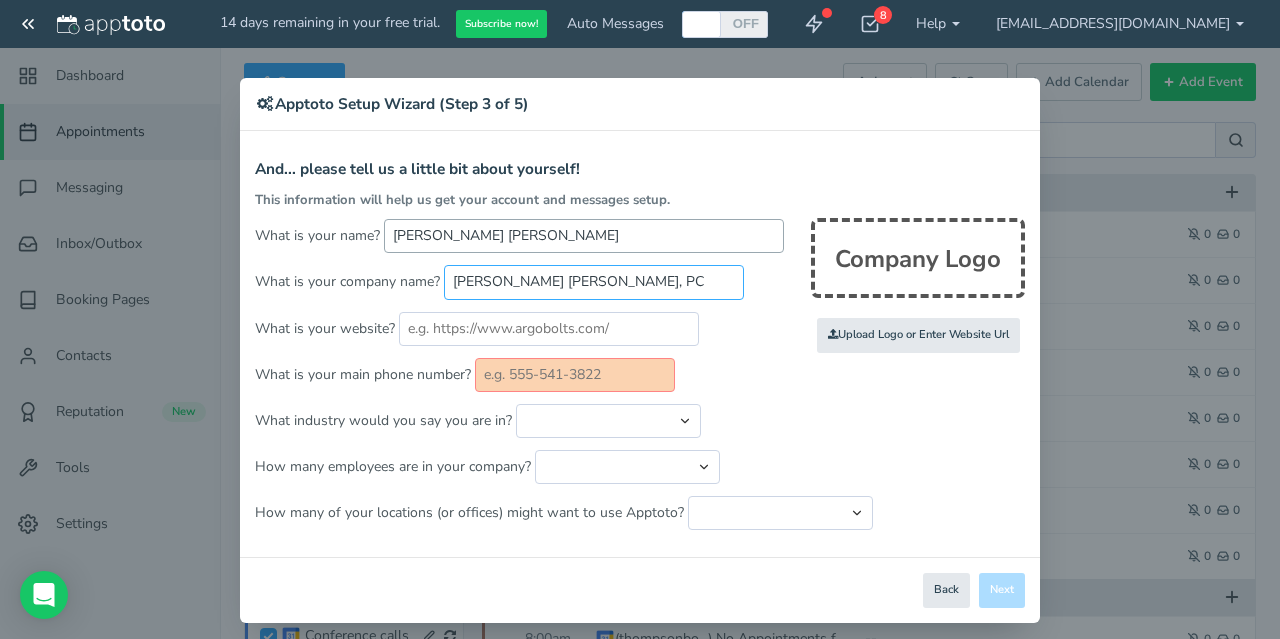 type on "[PERSON_NAME] [PERSON_NAME], PC" 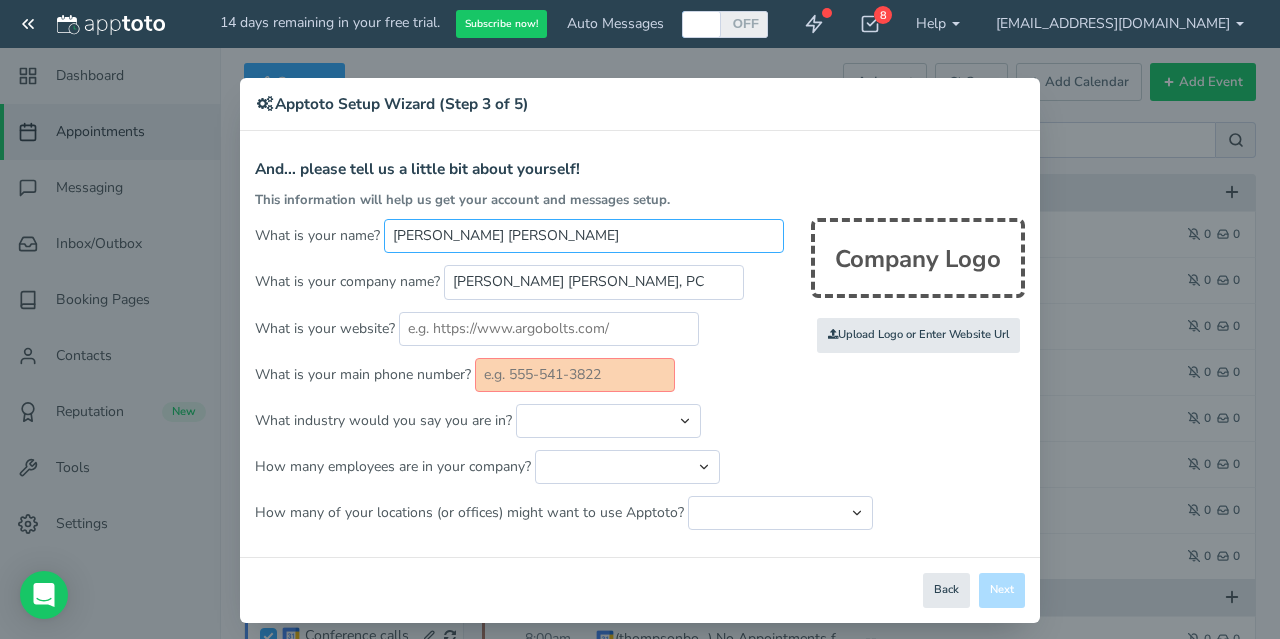 drag, startPoint x: 559, startPoint y: 235, endPoint x: 218, endPoint y: 240, distance: 341.03665 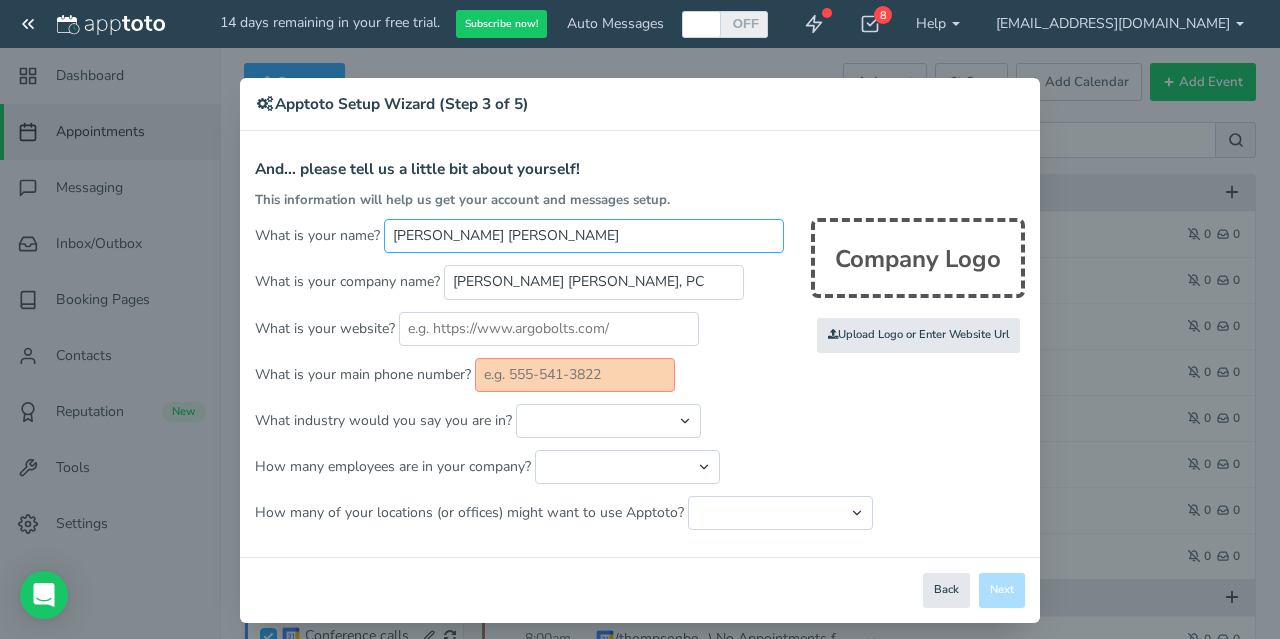 click on "[PERSON_NAME] [PERSON_NAME]" at bounding box center (584, 236) 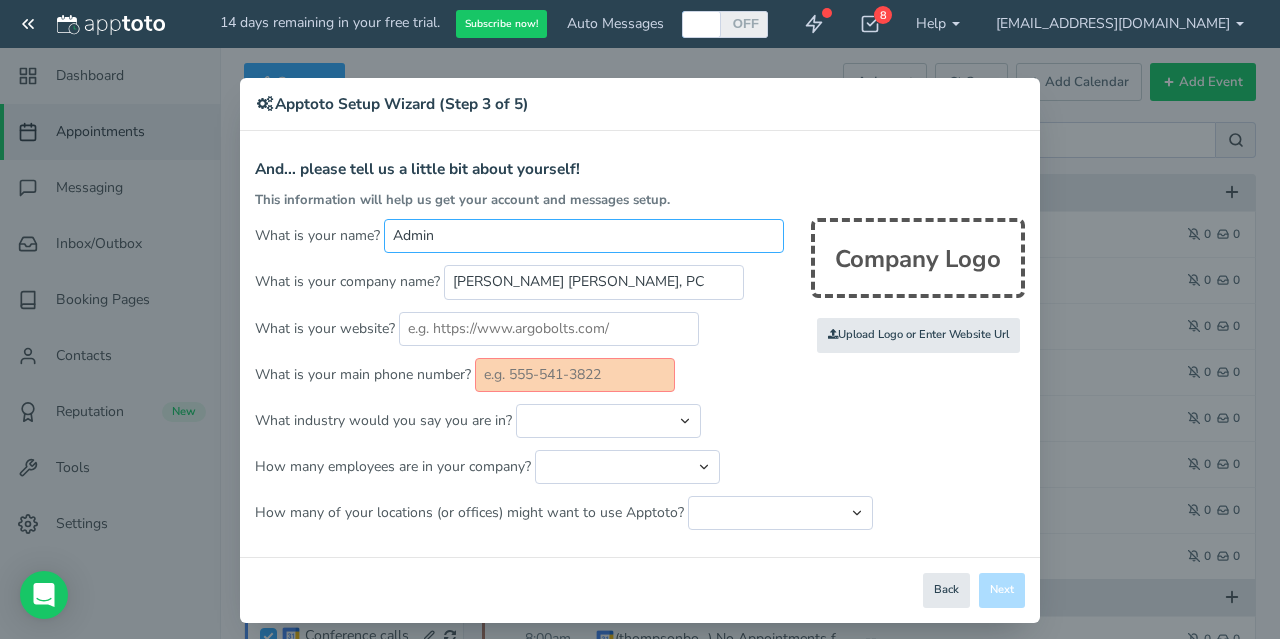 type on "Admin" 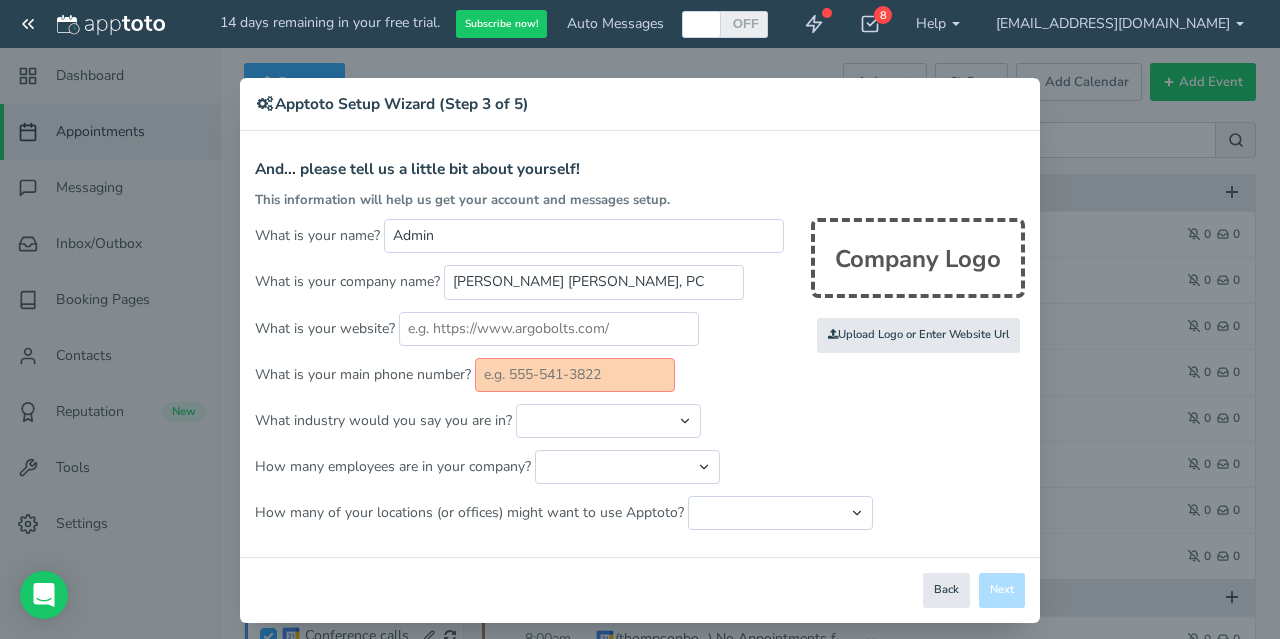 click at bounding box center [575, 375] 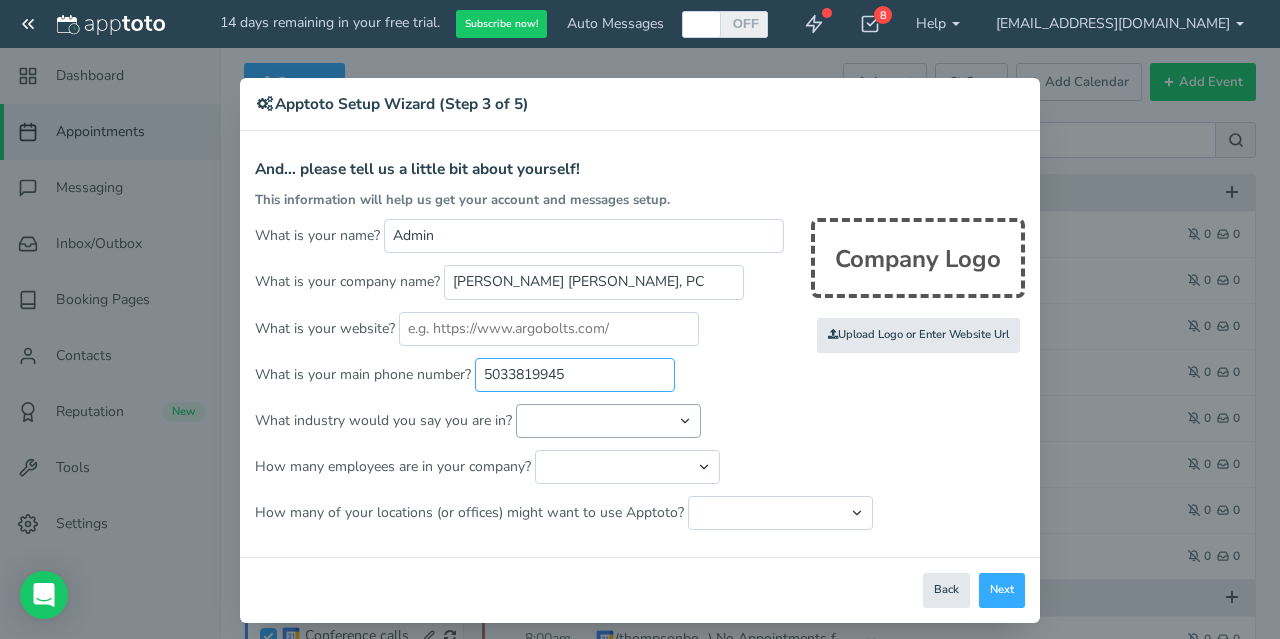 type on "5033819945" 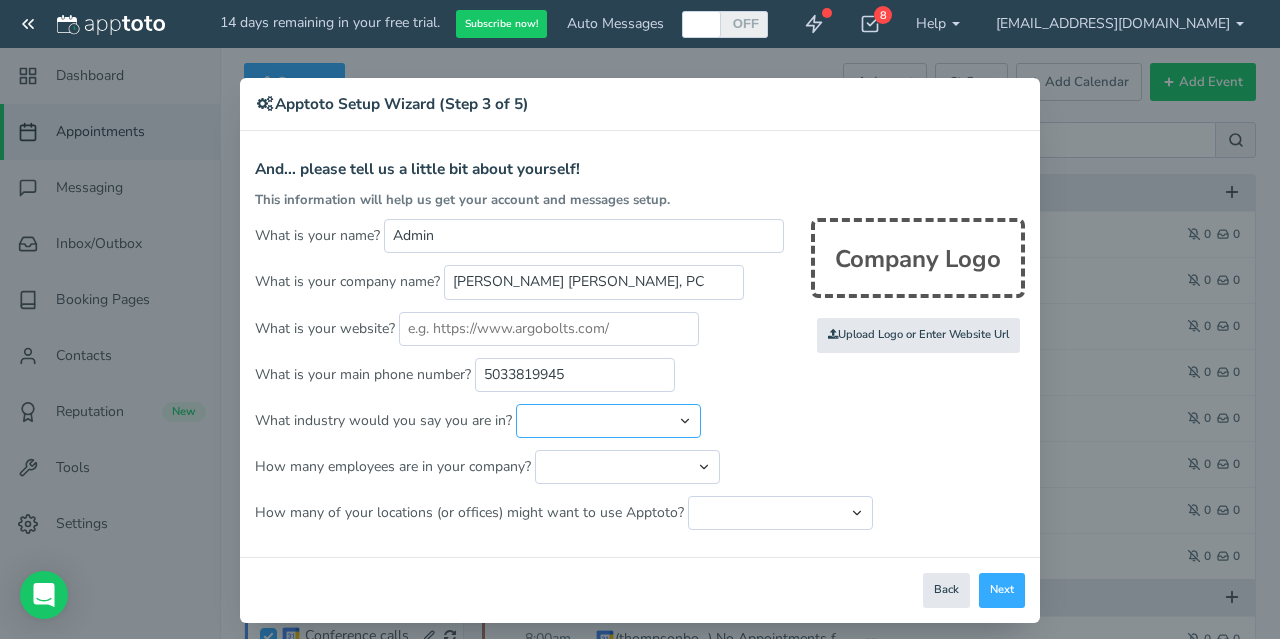 click on "Automotive Cleaning Services Consulting Education - Classroom Education - Admissions Education - Tutoring Electrical Financial Services - Advising Financial Services - Tax Prep Financial Services - Other Health & Fitness Healthcare - Primary & Family Care Healthcare - Counseling & Therapy Healthcare - Research Healthcare - Other Home Repair & Remodeling Services Hospitality HVAC Landscape Services Legal Services - Consumer (Bankruptcy, Divorce, etc.) Legal Services - Business (Patent, Contract, etc.) Legal Services - Other Marketing & Design Nonprofit Pet / Vet Pest Control Plumbing Real Estate Religious Sales Salon / Spa Software & IT Staffing Tattoo Tourism Windows/Flooring Other" at bounding box center (608, 421) 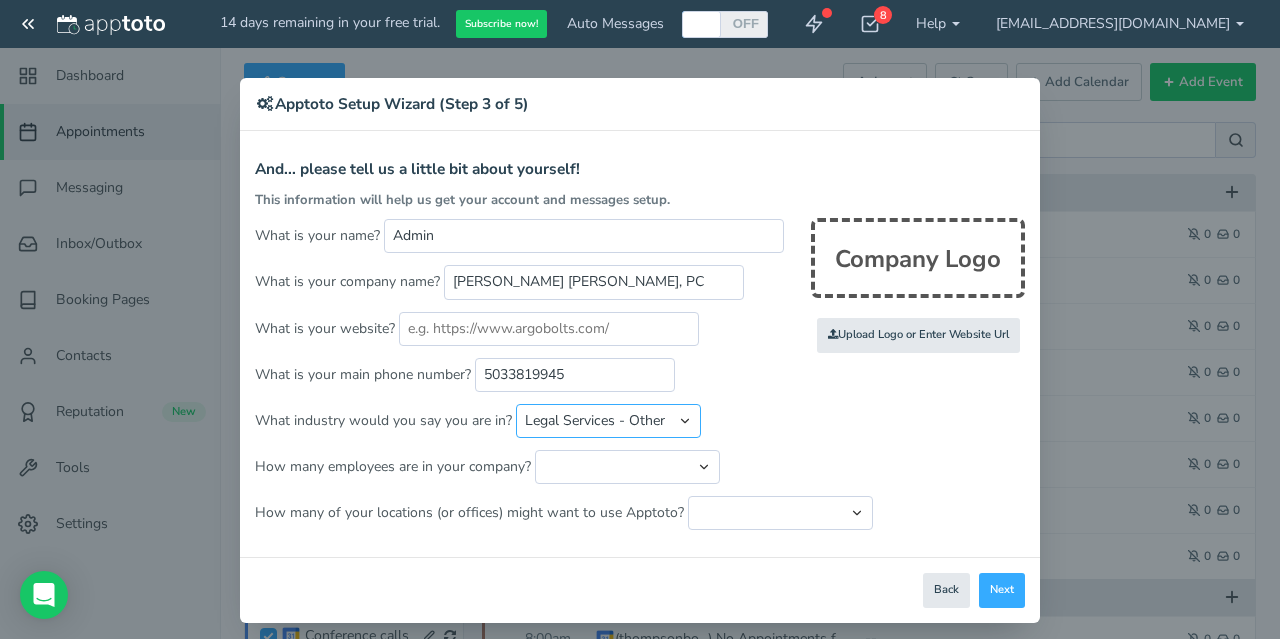 click on "Legal Services - Other" at bounding box center [0, 0] 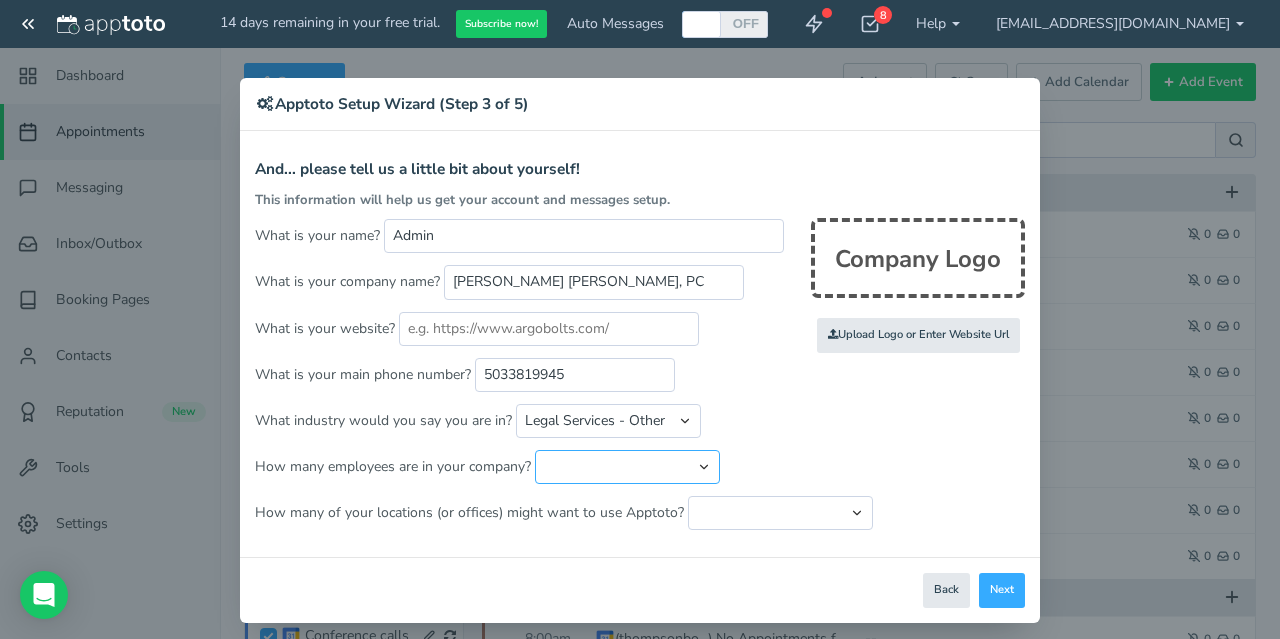 click on "Just me 1 to 5 6 to 10 11 to 25 26 to 50 51 to 100 101 to 500 501 to 1000 More than 1000" at bounding box center (627, 467) 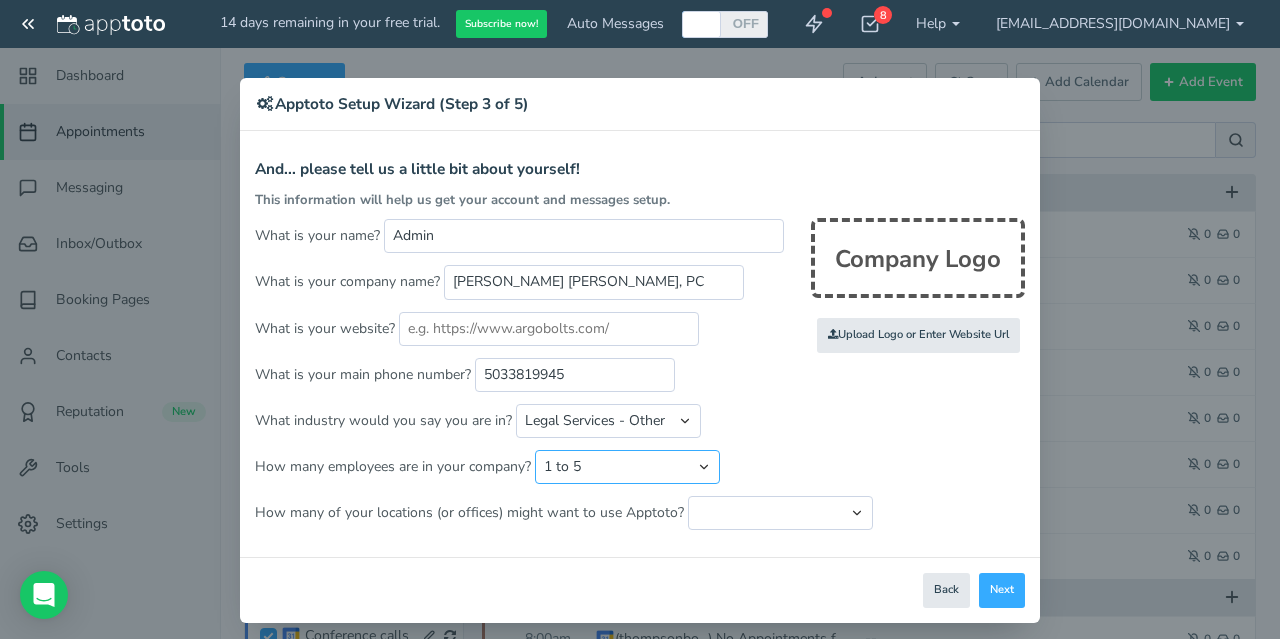 click on "1 to 5" at bounding box center [0, 0] 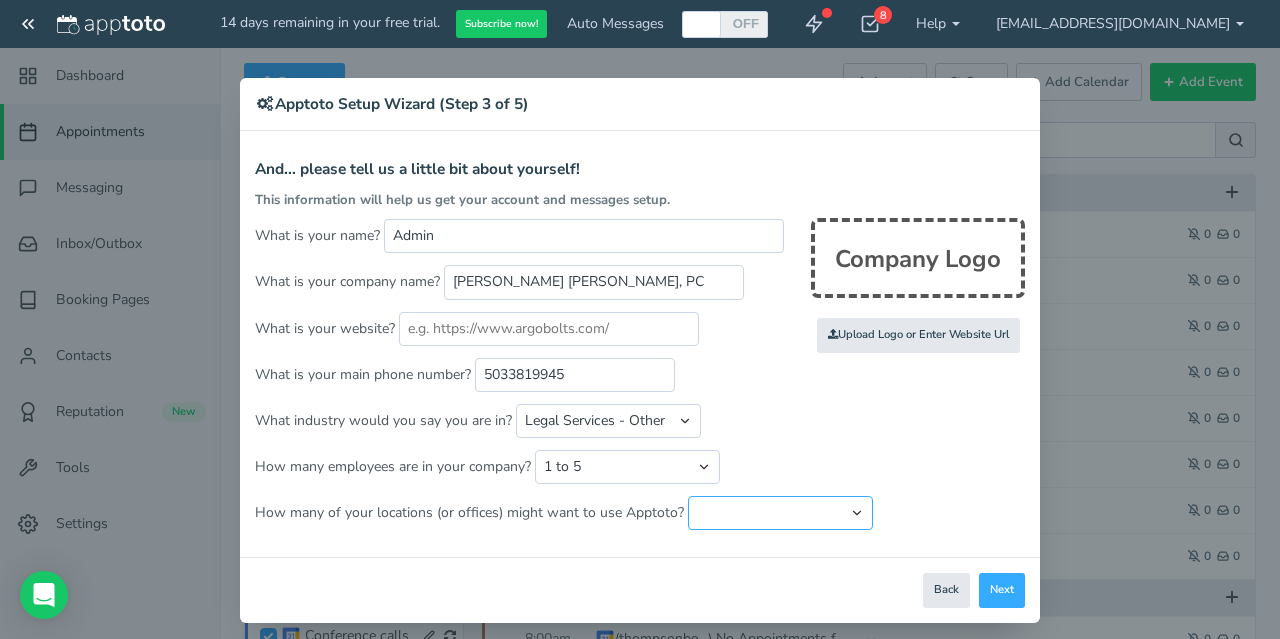 click on "Just one location 2 3 4 5 6 to 10 11 to 25 26 to 50 More than 50" at bounding box center (780, 513) 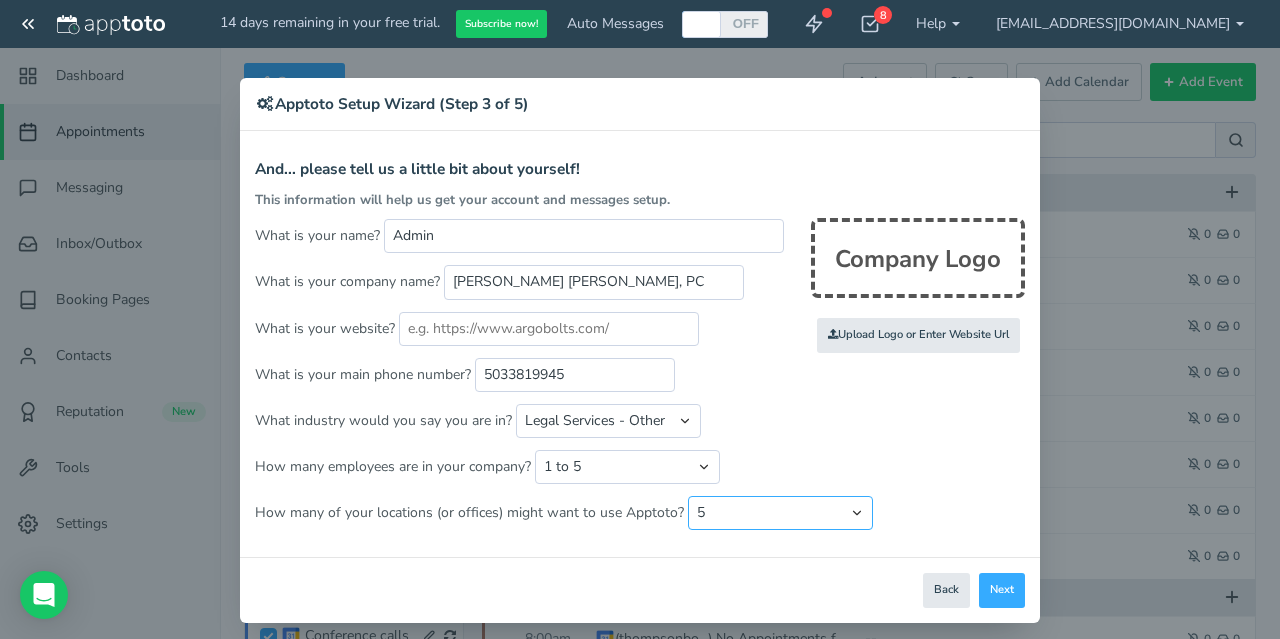 click on "5" at bounding box center [0, 0] 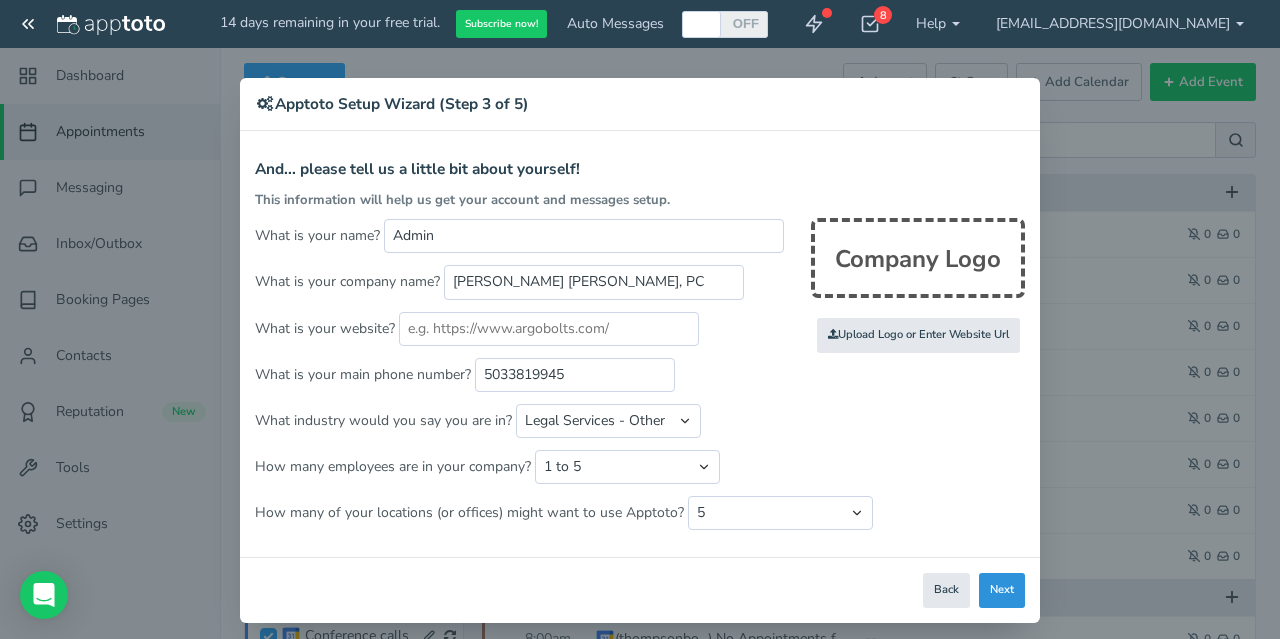 click on "Next" at bounding box center (1002, 590) 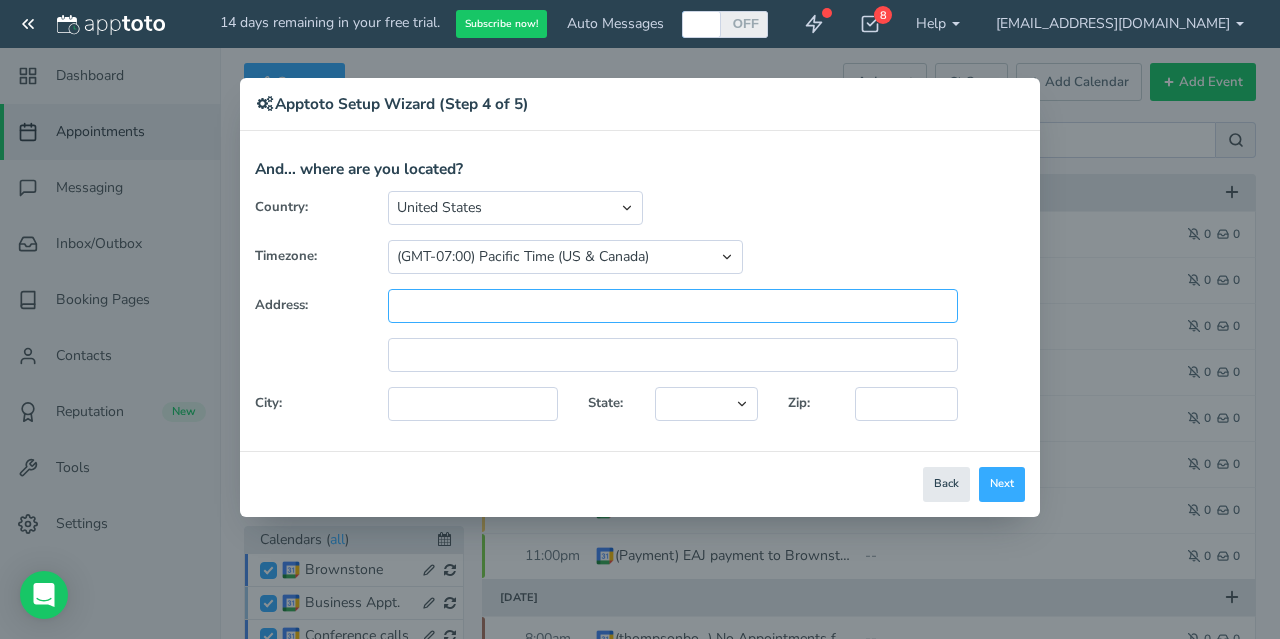 click at bounding box center [673, 306] 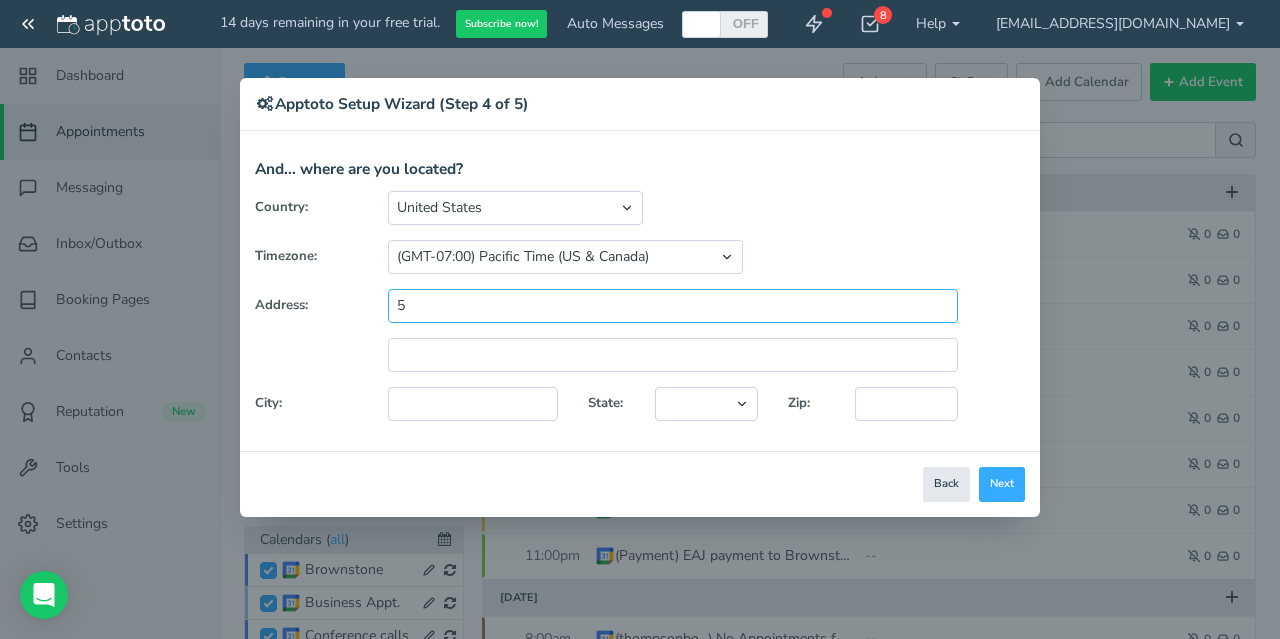 type on "[STREET_ADDRESS]" 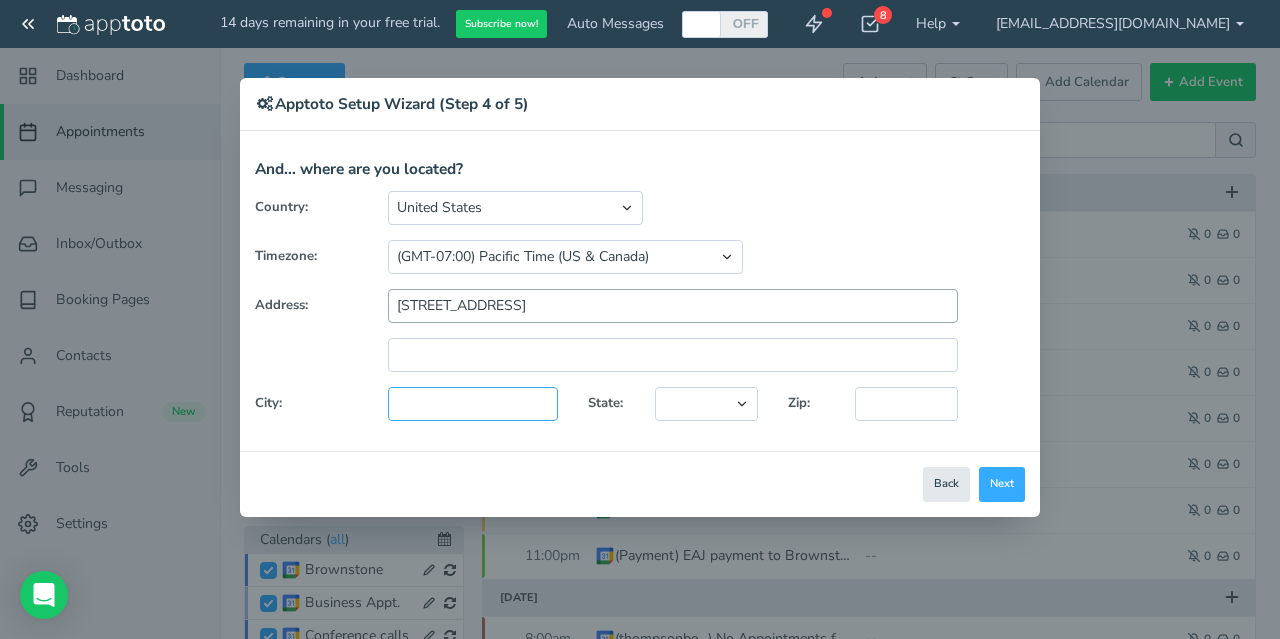 type on "[GEOGRAPHIC_DATA]" 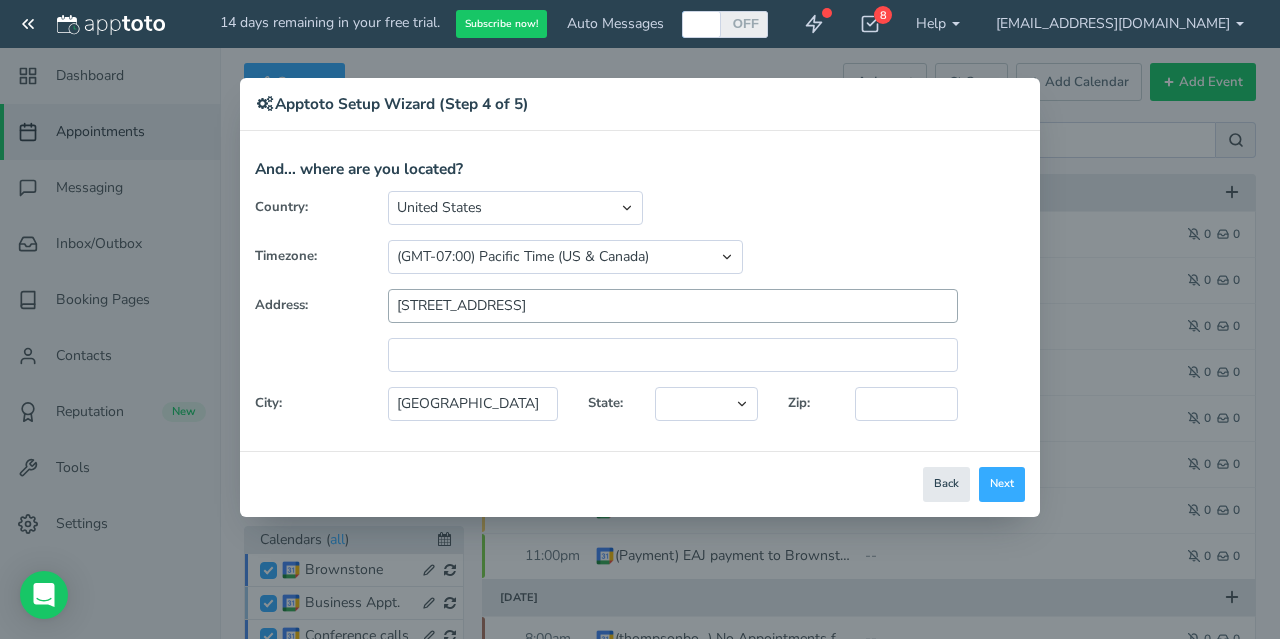 select on "string:OR" 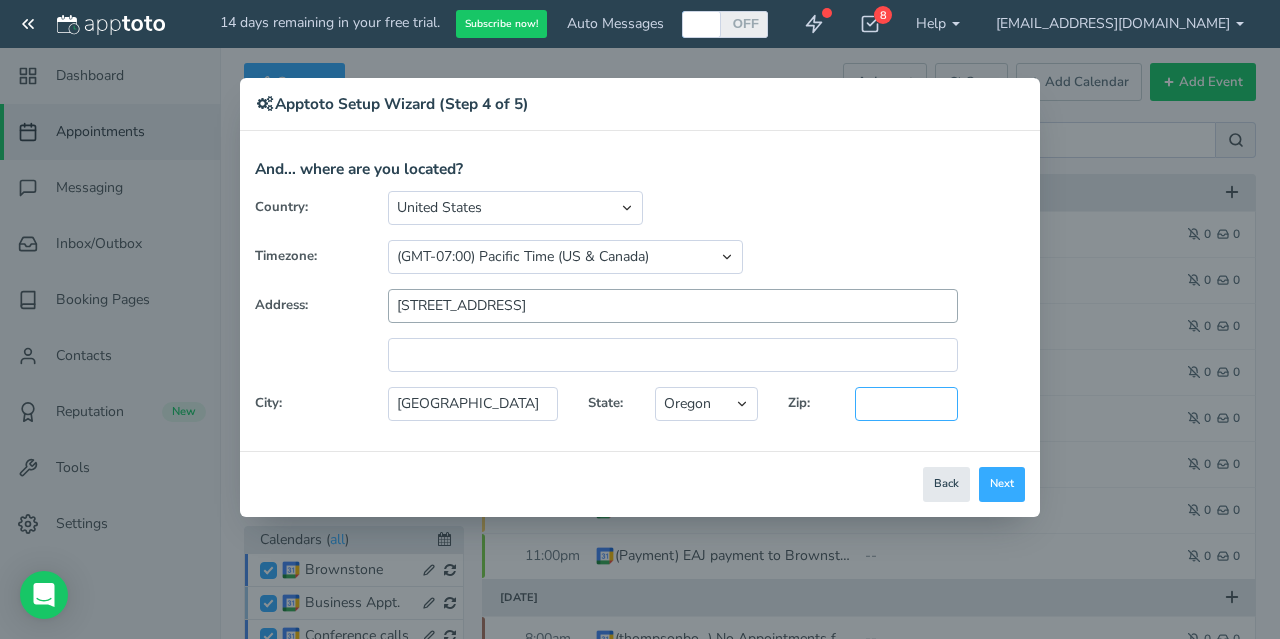 type on "97035-8651" 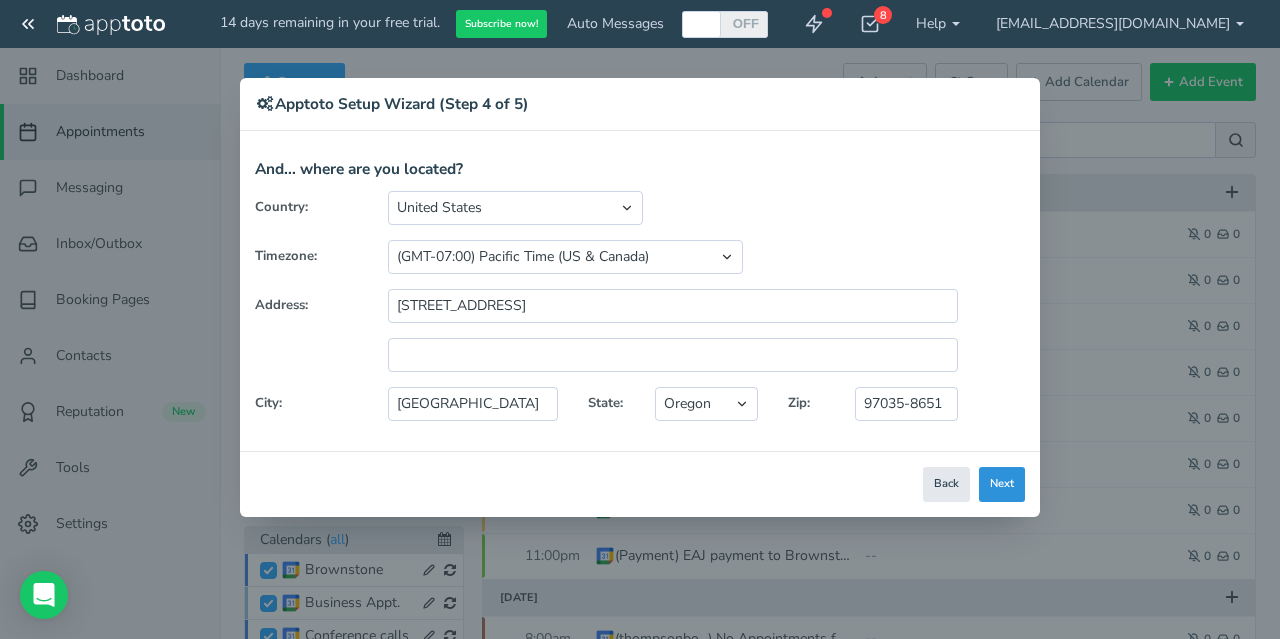 click on "Next" at bounding box center (1002, 484) 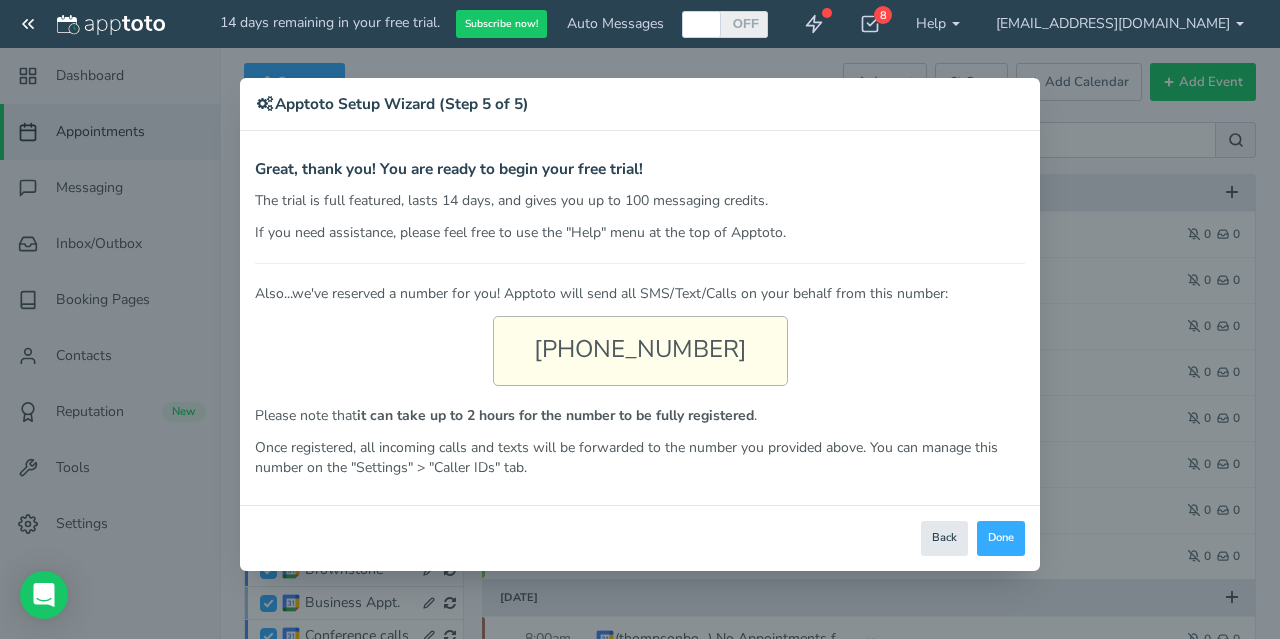 click on "Apptoto Setup Wizard (Step 5 of 5)" at bounding box center [640, 104] 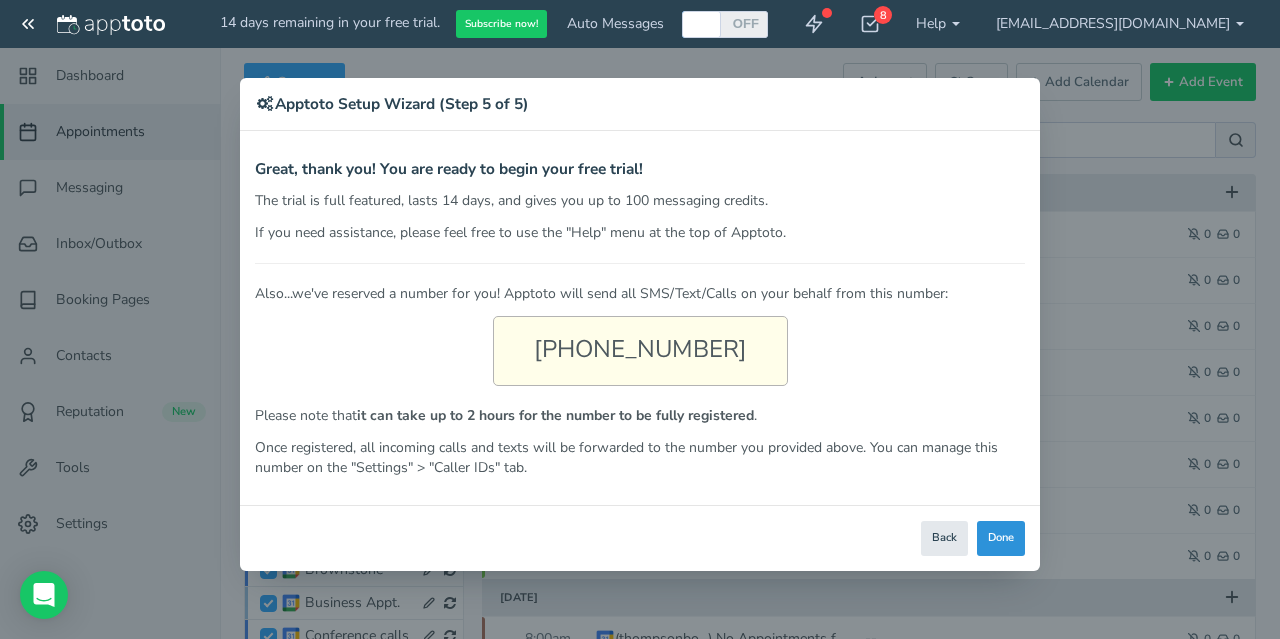 click on "Done" at bounding box center [1001, 538] 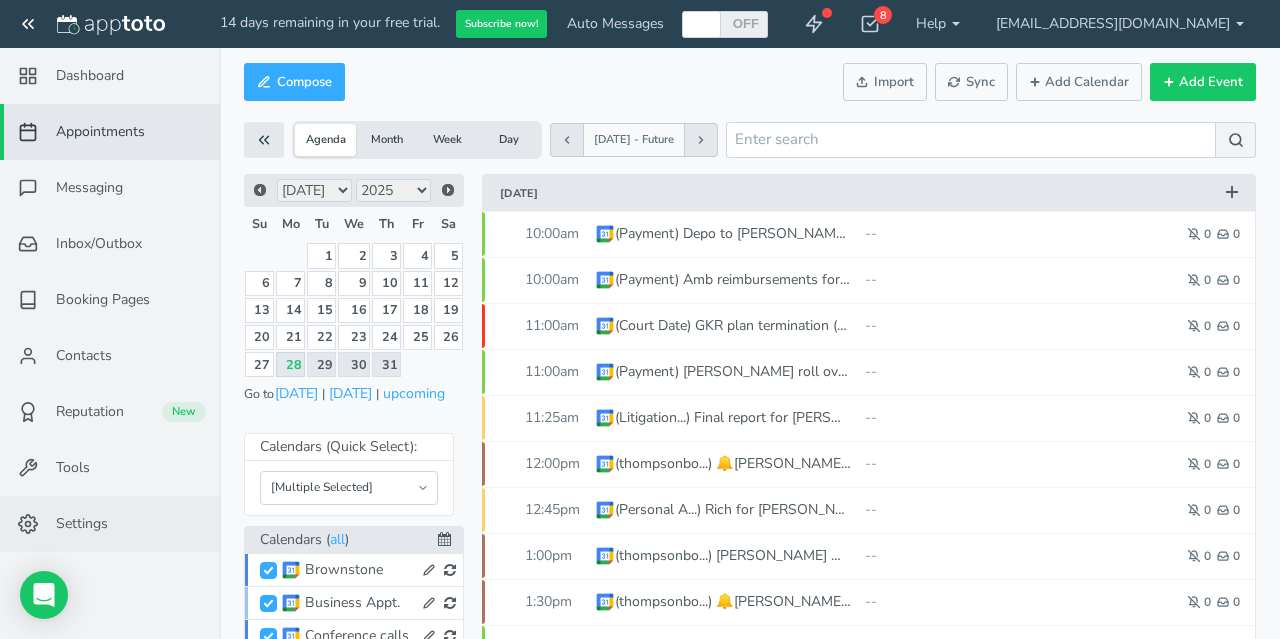click on "Settings" at bounding box center [82, 524] 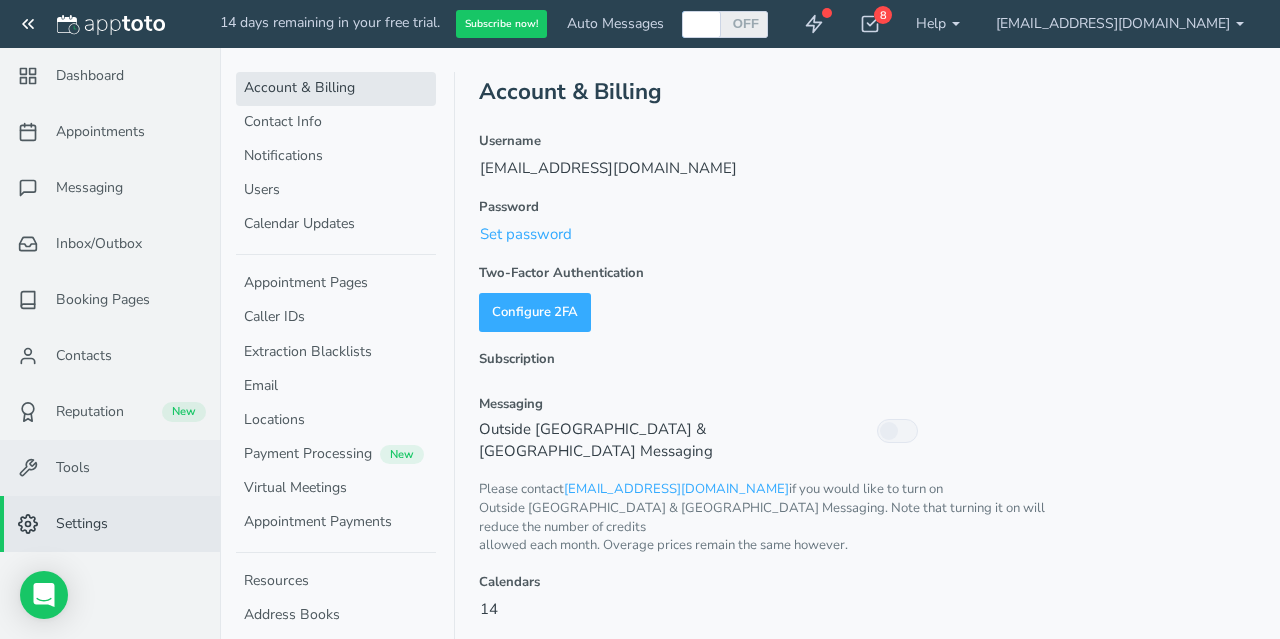 click on "Tools" at bounding box center [110, 468] 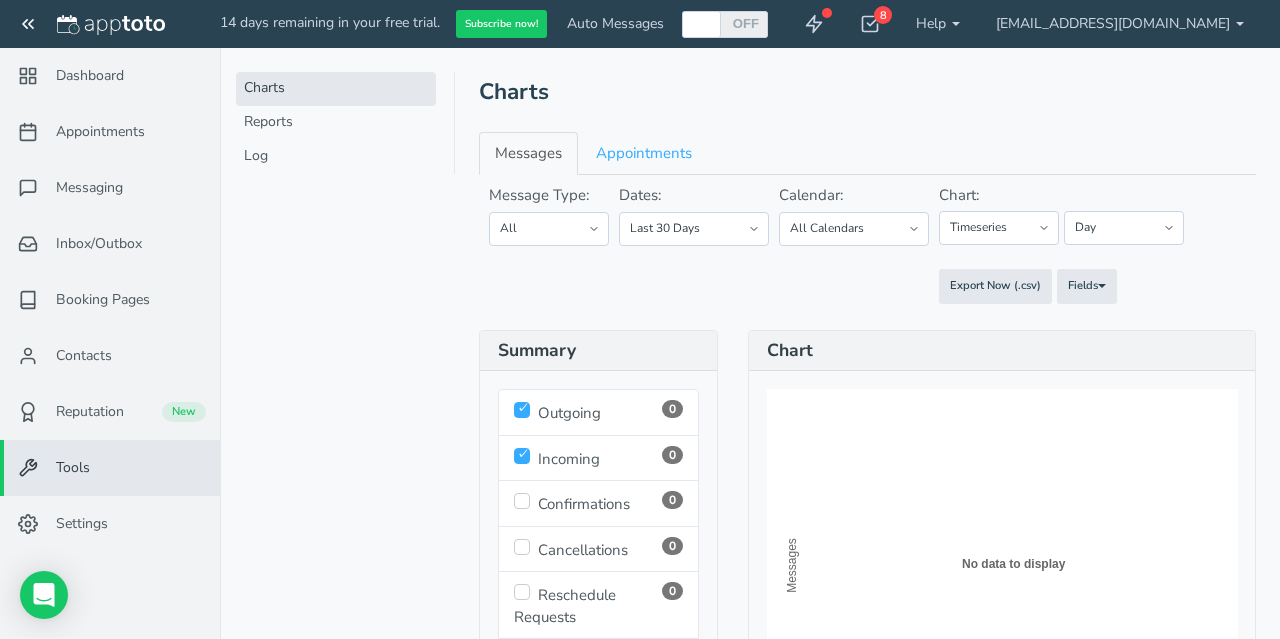 click at bounding box center [522, 456] 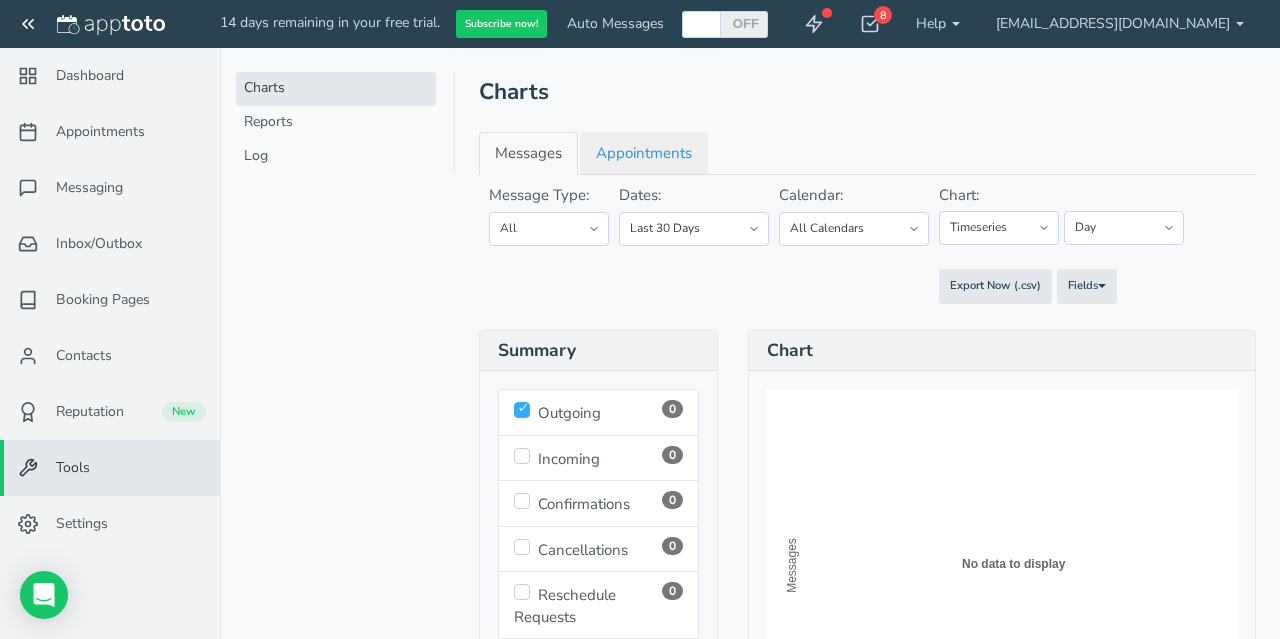 click on "Appointments" at bounding box center (644, 153) 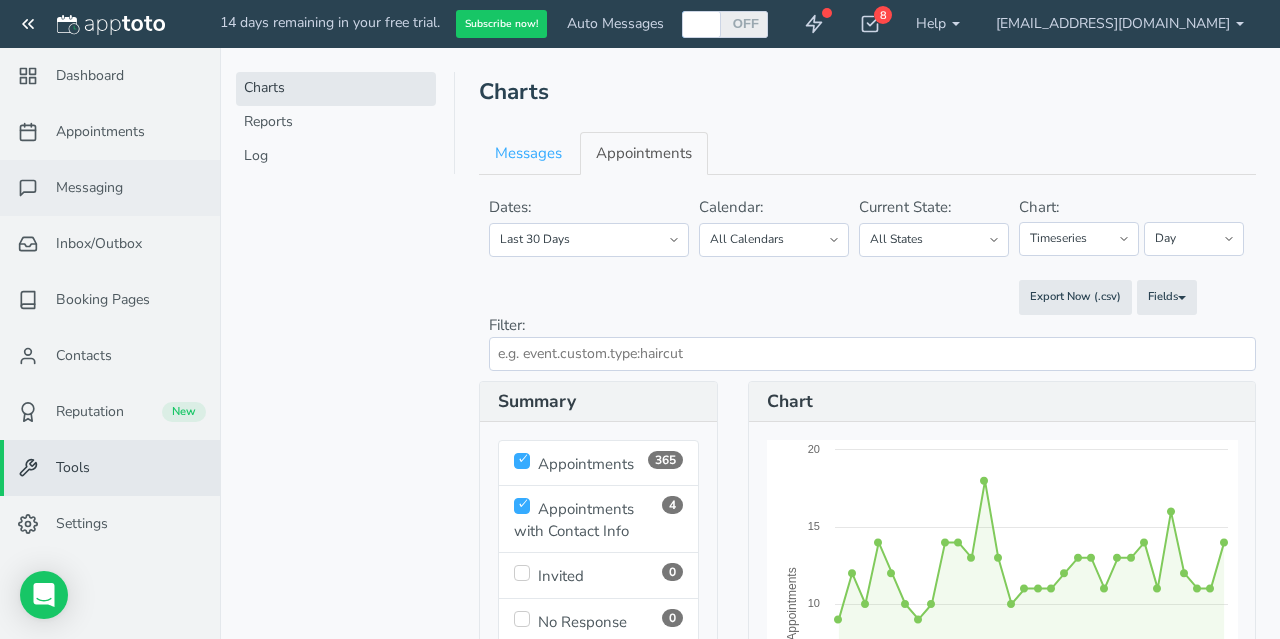 click on "Messaging" at bounding box center [89, 188] 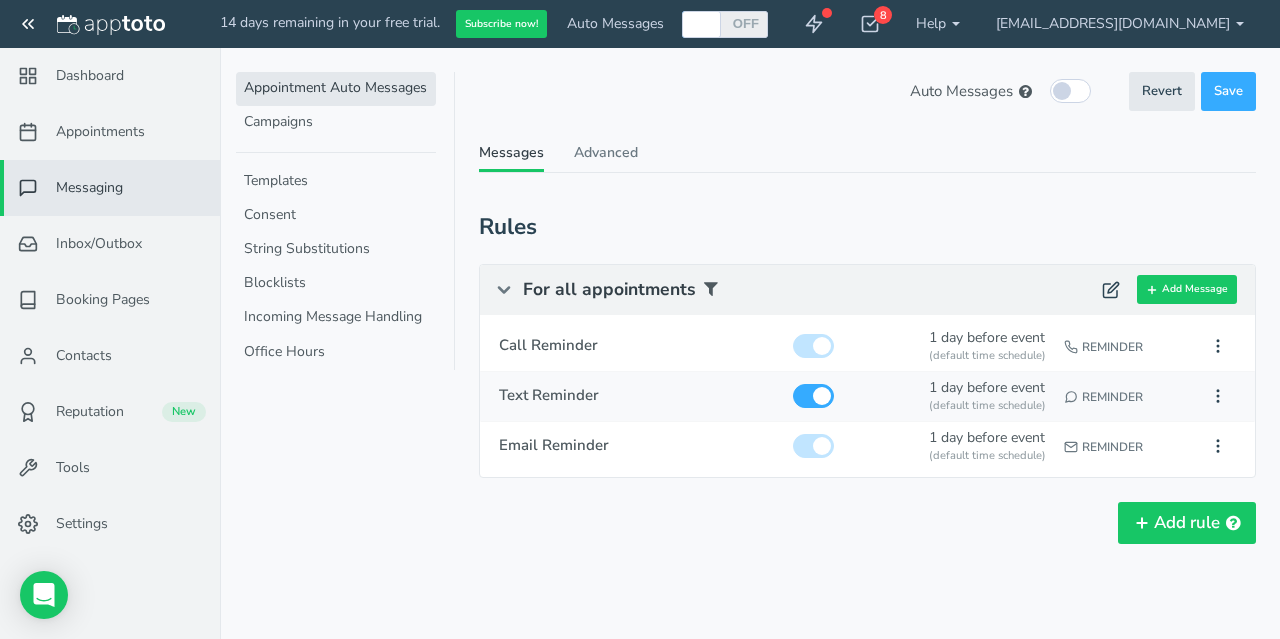 click on "Text Reminder" at bounding box center (637, 395) 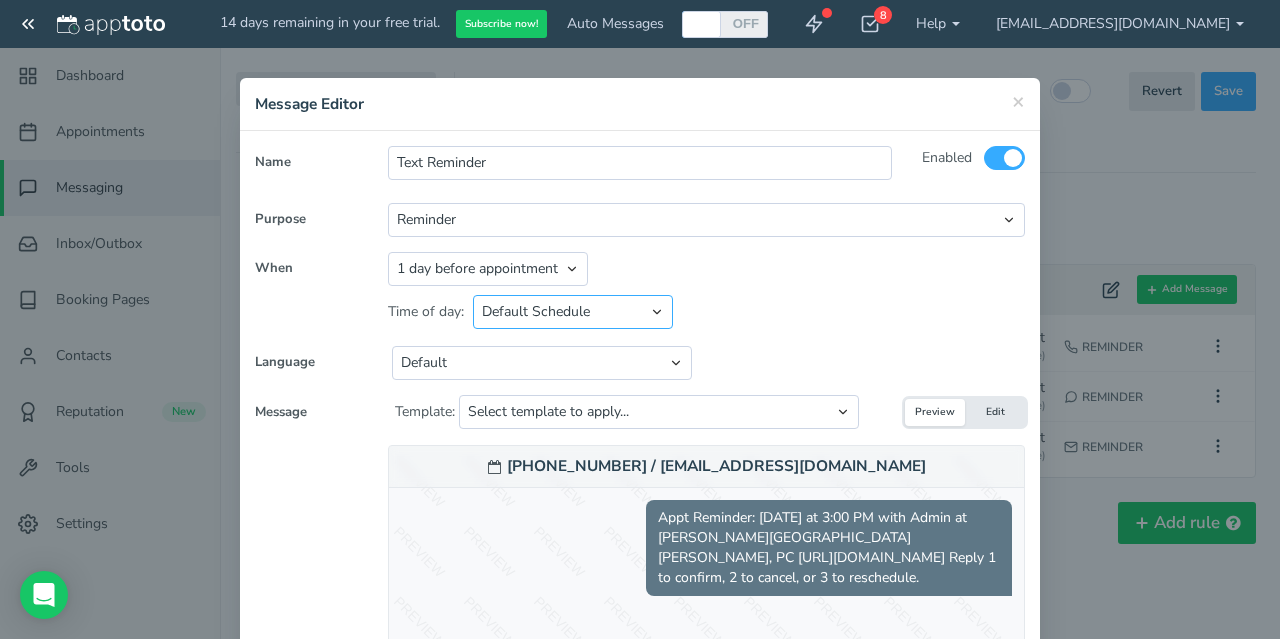 click on "Default Schedule Custom Schedule" at bounding box center (573, 312) 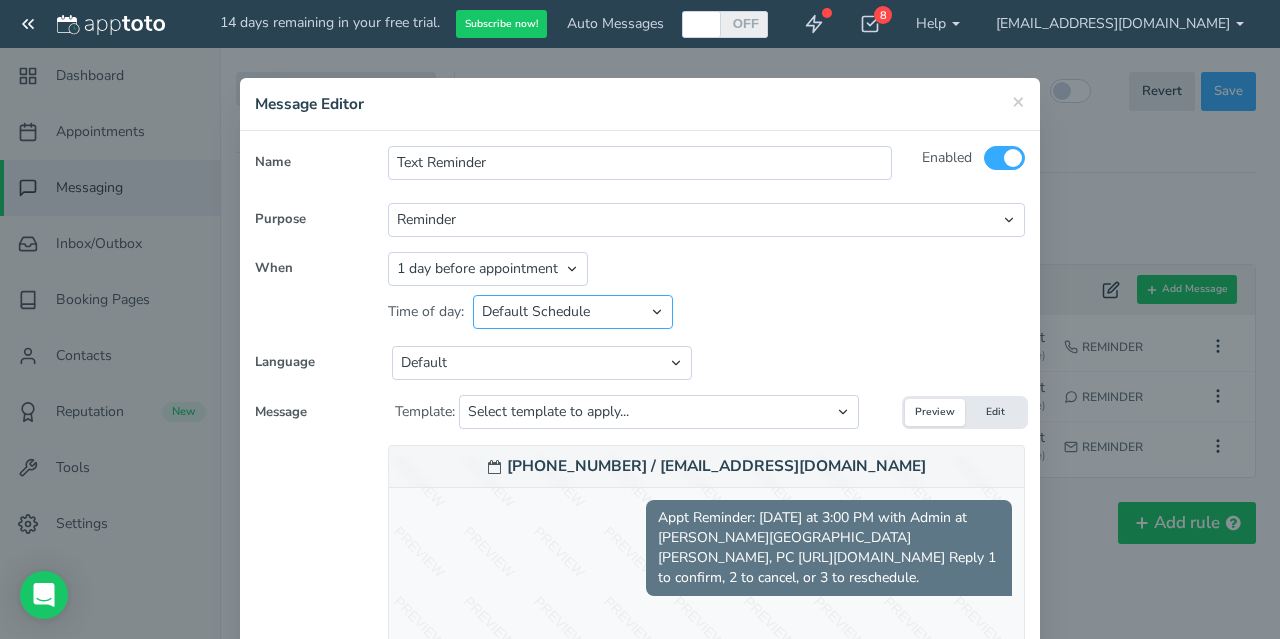 click on "Default Schedule Custom Schedule" at bounding box center (573, 312) 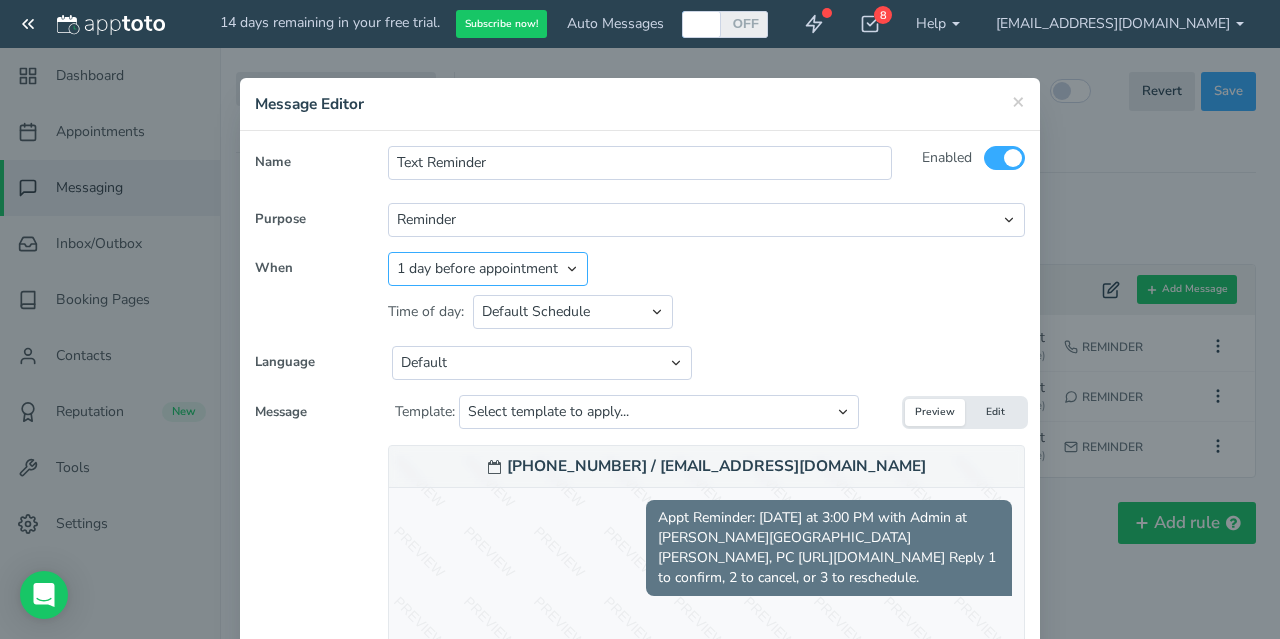 click on "Appointment start time Day of appointment 1 day before appointment 2 days before appointment 3 days before appointment 7 days before appointment 14 days before appointment 1 hour before appointment 1 hour 30 minutes before appointment 2 hours before appointment 3 hours before appointment 4 hours before appointment 30 minutes before appointment Between Relative day and time" at bounding box center [488, 269] 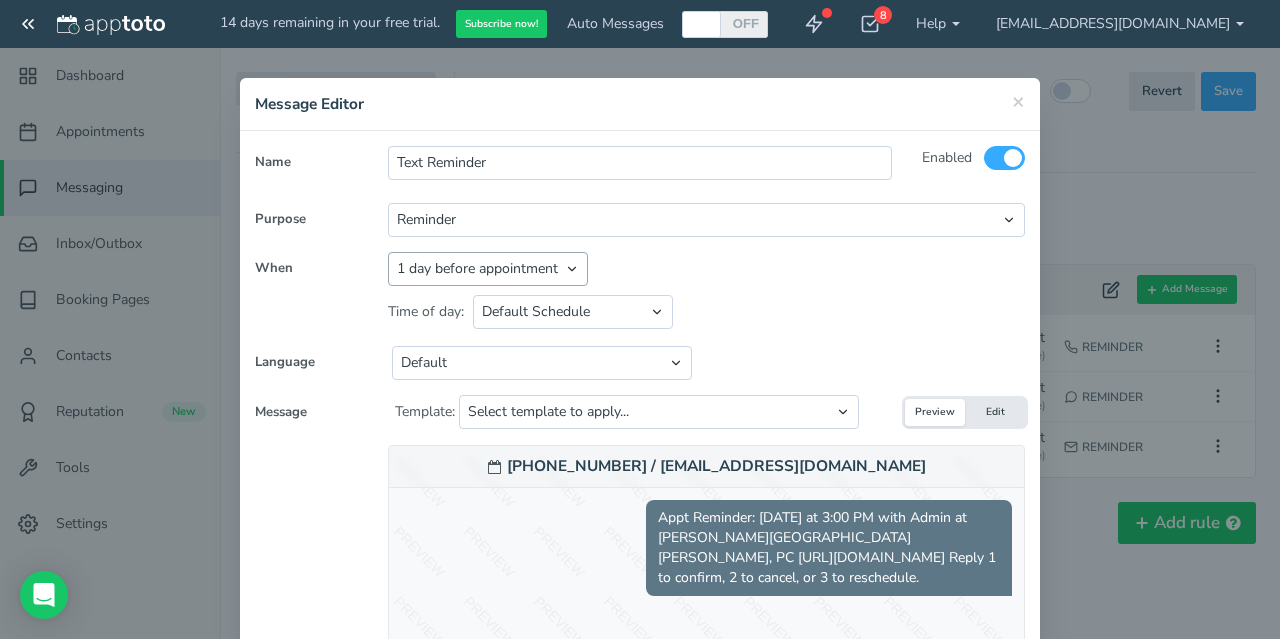 click on "Appointment start time Day of appointment 1 day before appointment 2 days before appointment 3 days before appointment 7 days before appointment 14 days before appointment 1 hour before appointment 1 hour 30 minutes before appointment 2 hours before appointment 3 hours before appointment 4 hours before appointment 30 minutes before appointment Between Relative day and time
days before event @
01:00 pm
@
01:00 pm
Call Reminder Email Reminder" at bounding box center (706, 269) 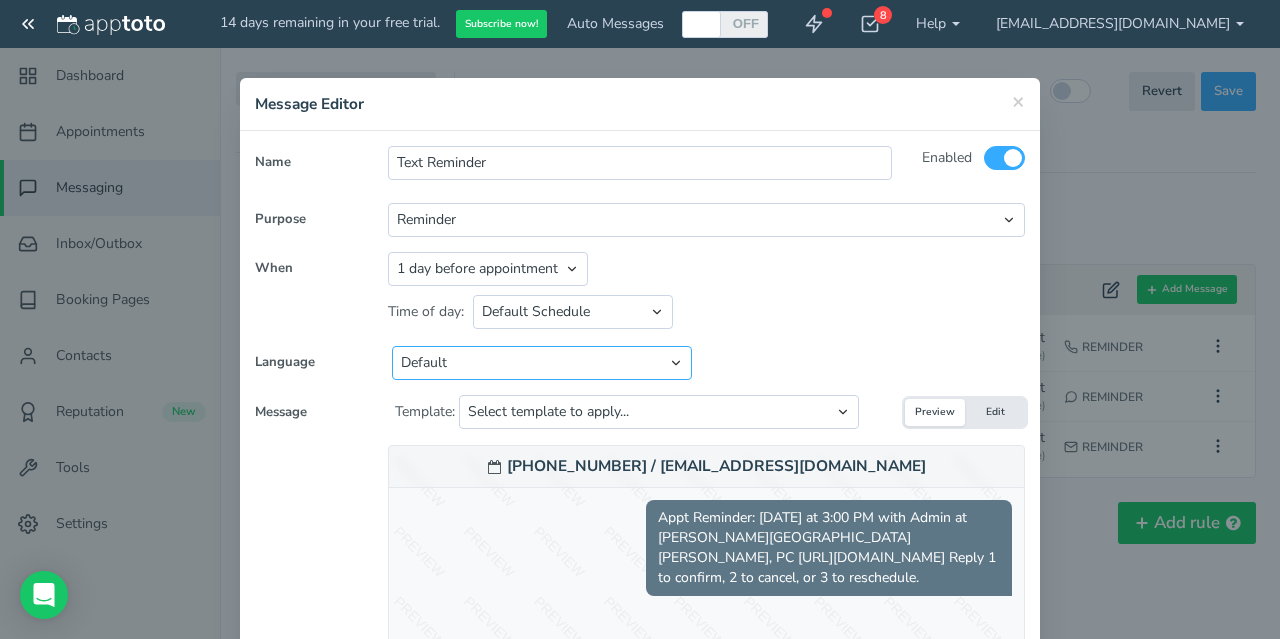 click on "Default English - [GEOGRAPHIC_DATA] English - [GEOGRAPHIC_DATA] English - [GEOGRAPHIC_DATA] English - [GEOGRAPHIC_DATA] Dutch French Spanish German" at bounding box center (542, 363) 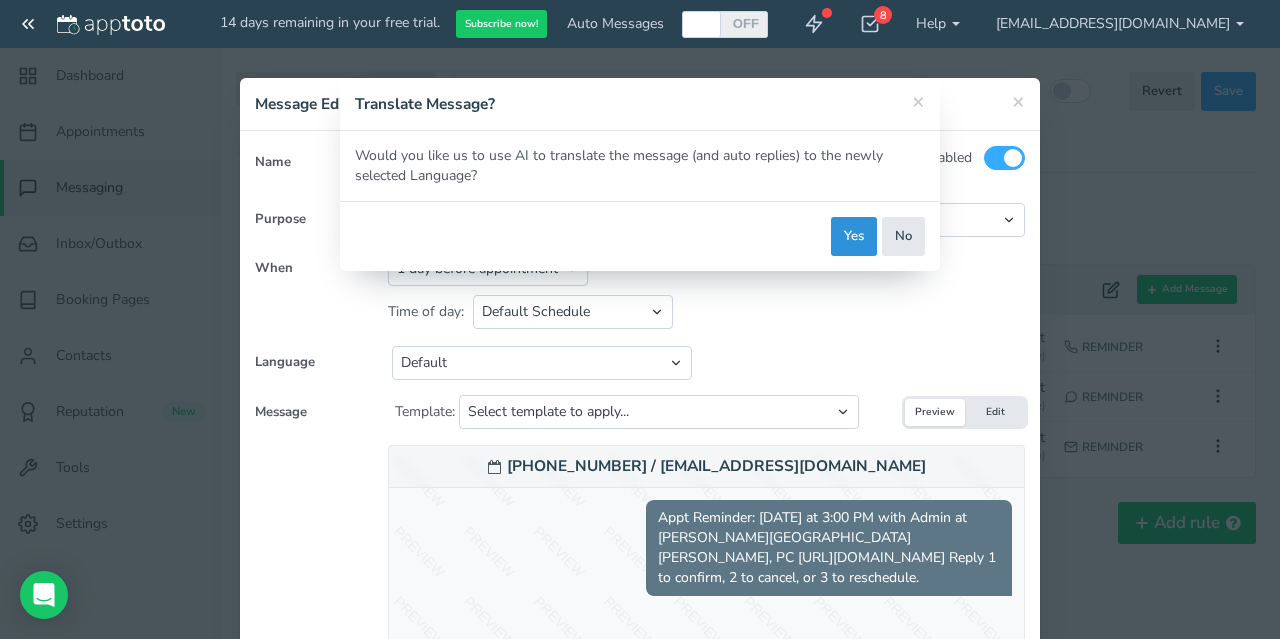 click on "Yes" at bounding box center (854, 236) 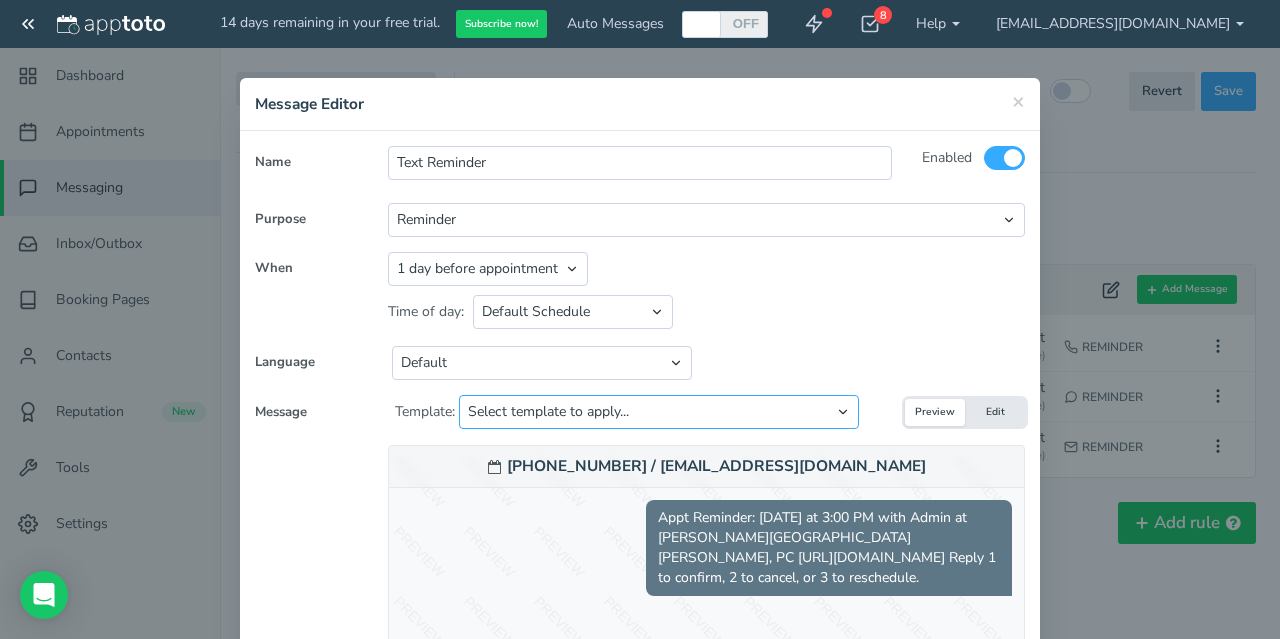 click on "Select template to apply... Default Reminder Default Reminder (just company name) Reminder without Appointment Page Link Reminder without Appointment Page Link (just company name)" at bounding box center (659, 412) 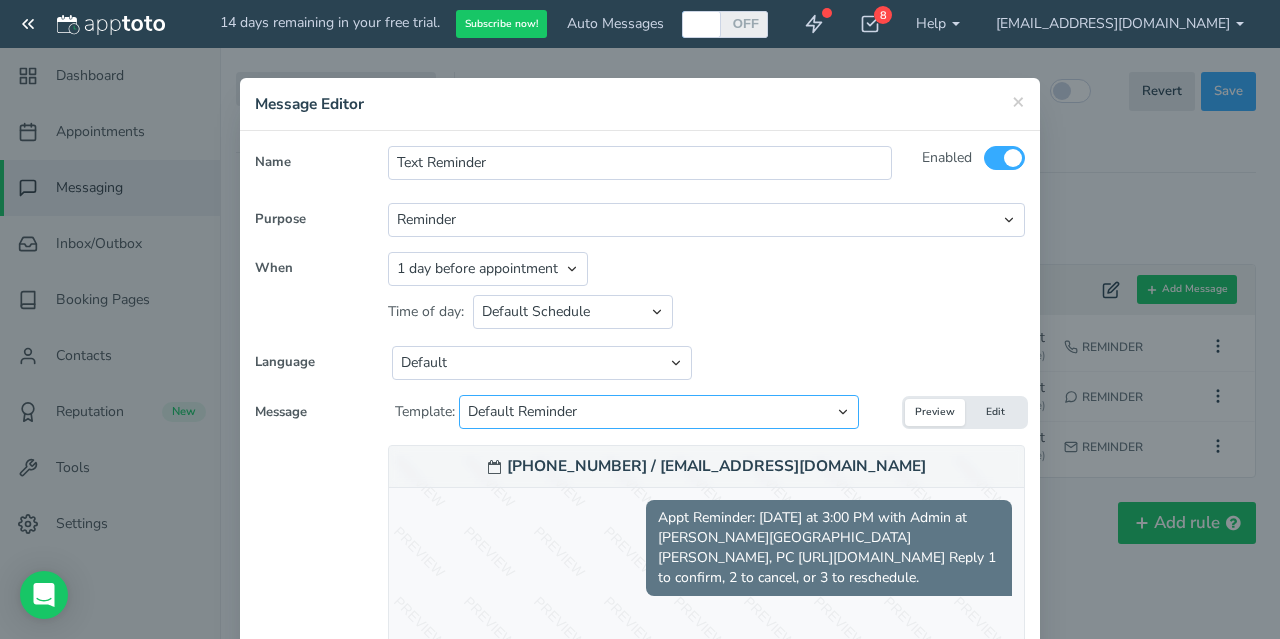 click on "Default Reminder" at bounding box center (0, 0) 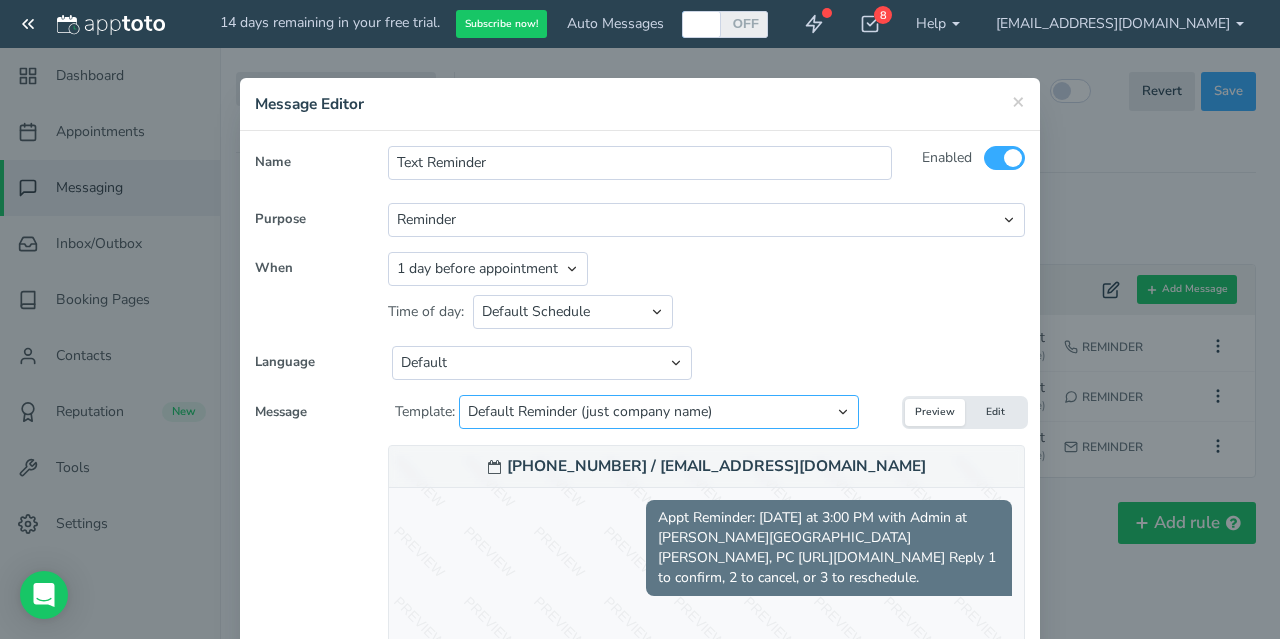 click on "Default Reminder (just company name)" at bounding box center [0, 0] 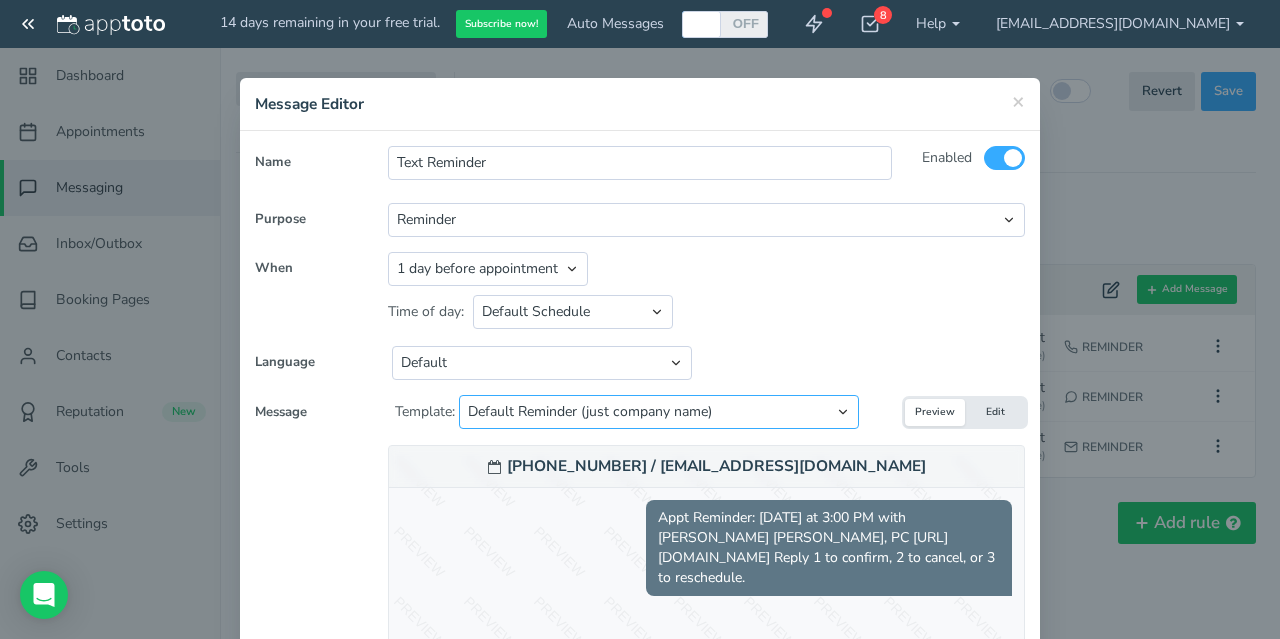 click on "Select template to apply... Default Reminder Default Reminder (just company name) Reminder without Appointment Page Link Reminder without Appointment Page Link (just company name)" at bounding box center [659, 412] 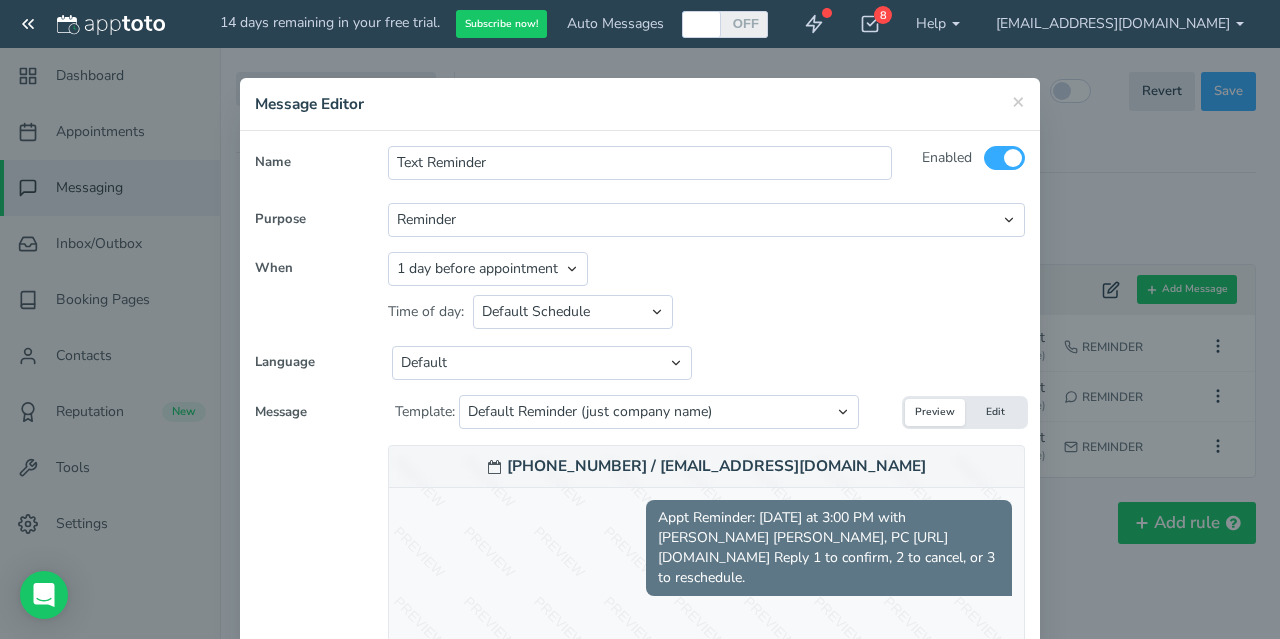 click on "Edit" at bounding box center (995, 412) 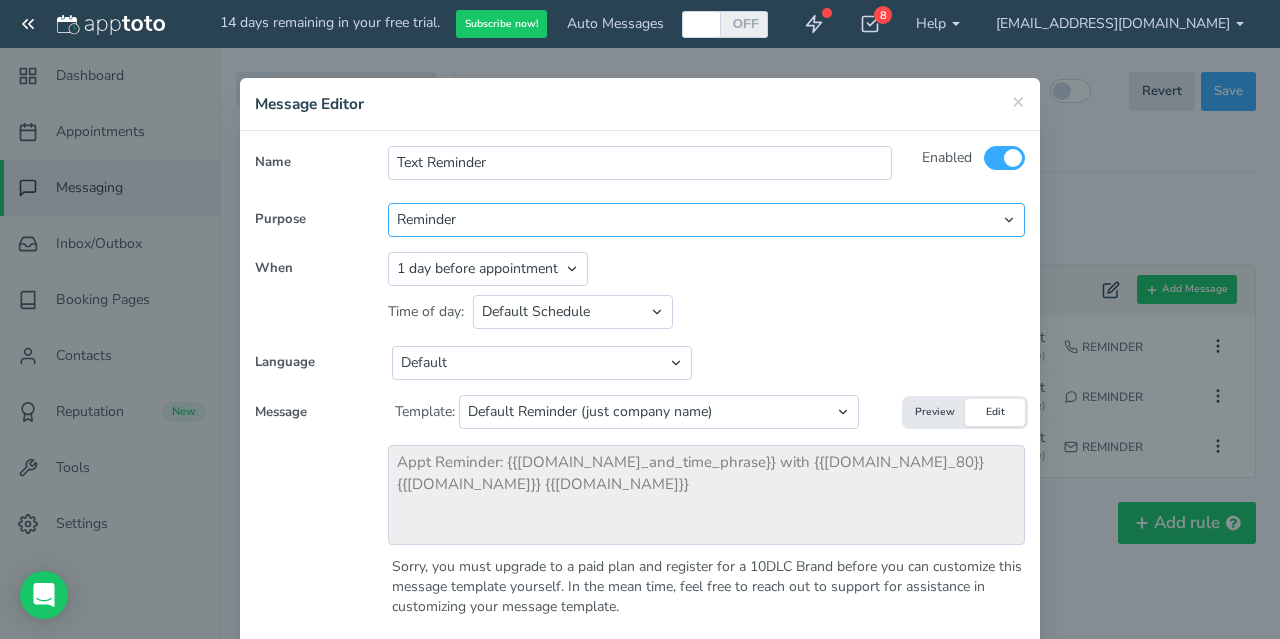 click on "Reminder Followup Booking / Initial" at bounding box center [706, 220] 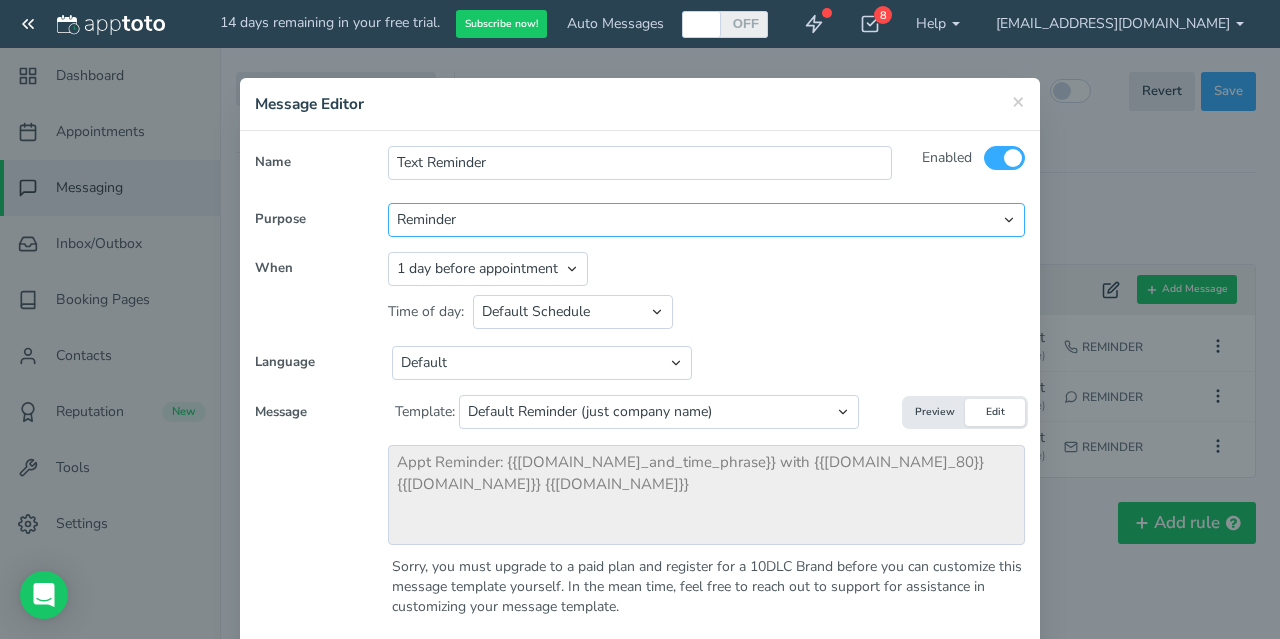 click on "Reminder Followup Booking / Initial" at bounding box center (706, 220) 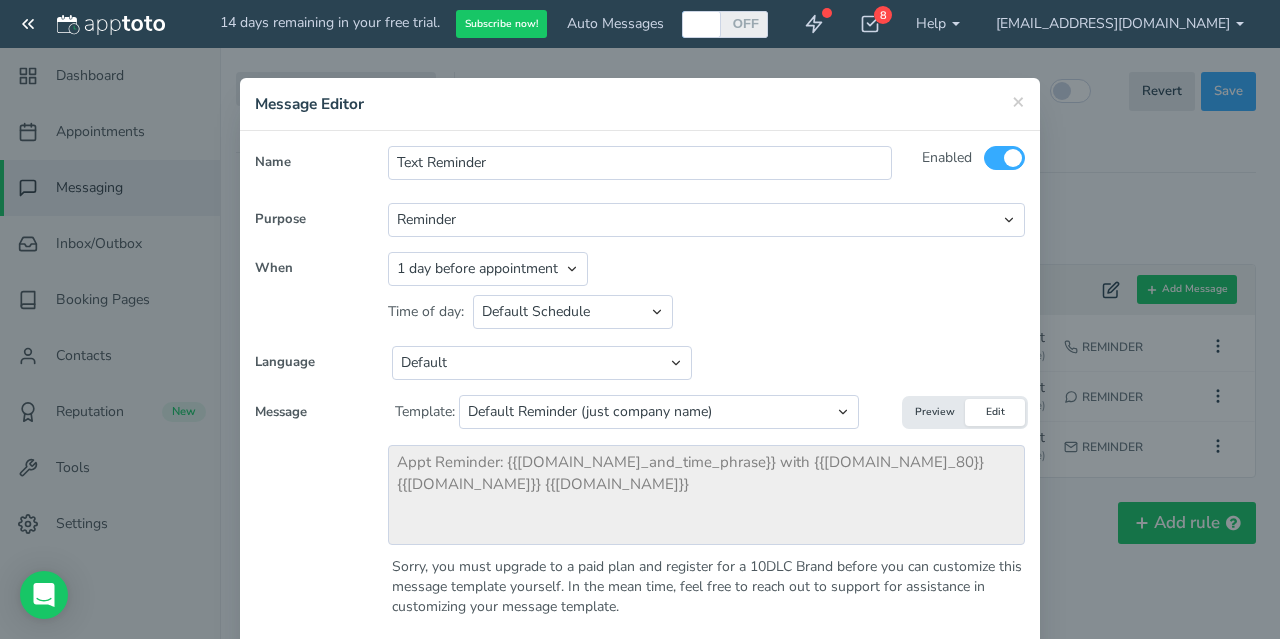 click on "Preview" at bounding box center (935, 412) 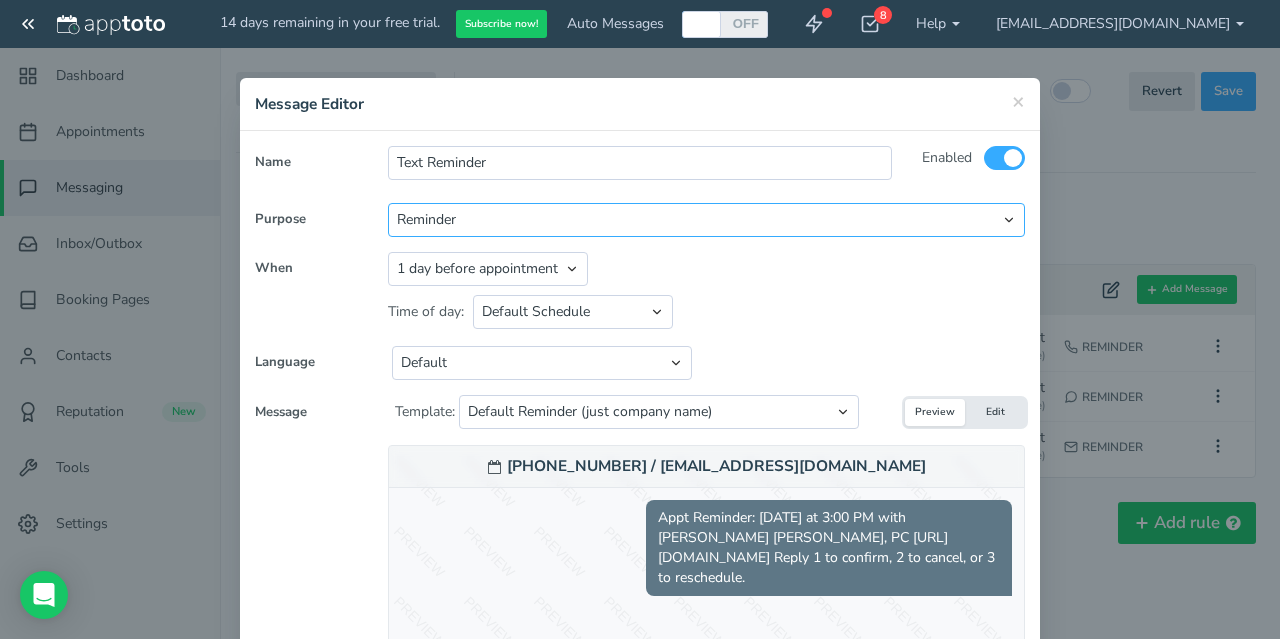 click on "Reminder Followup Booking / Initial" at bounding box center (706, 220) 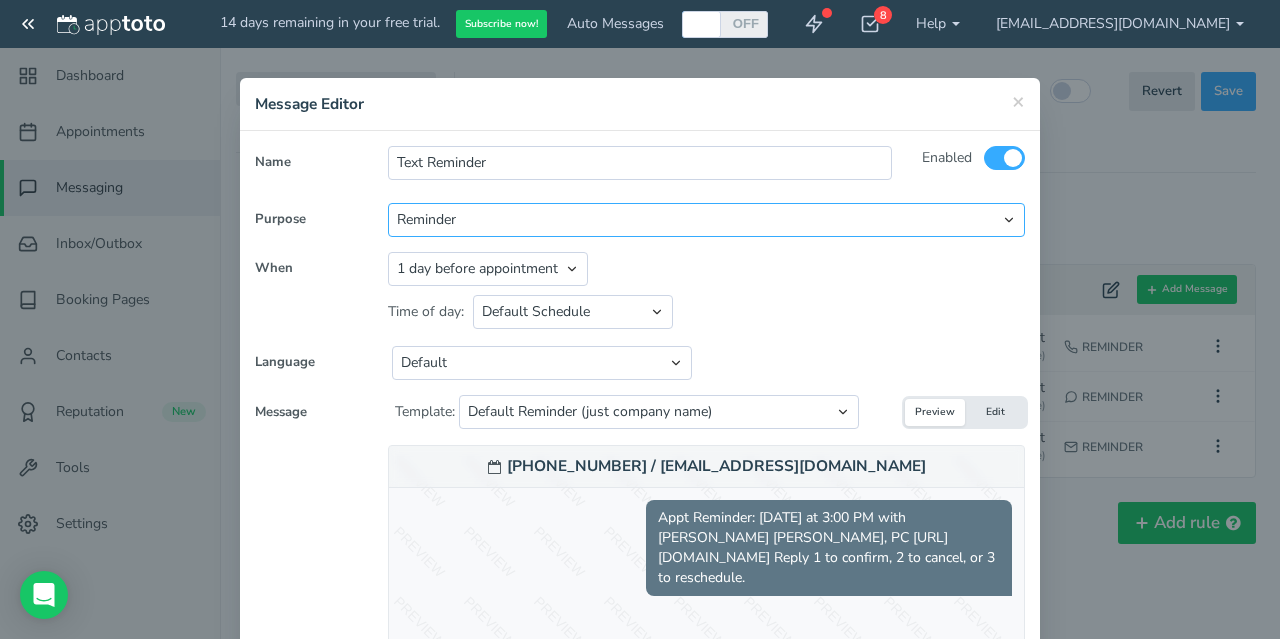 click on "Reminder Followup Booking / Initial" at bounding box center (706, 220) 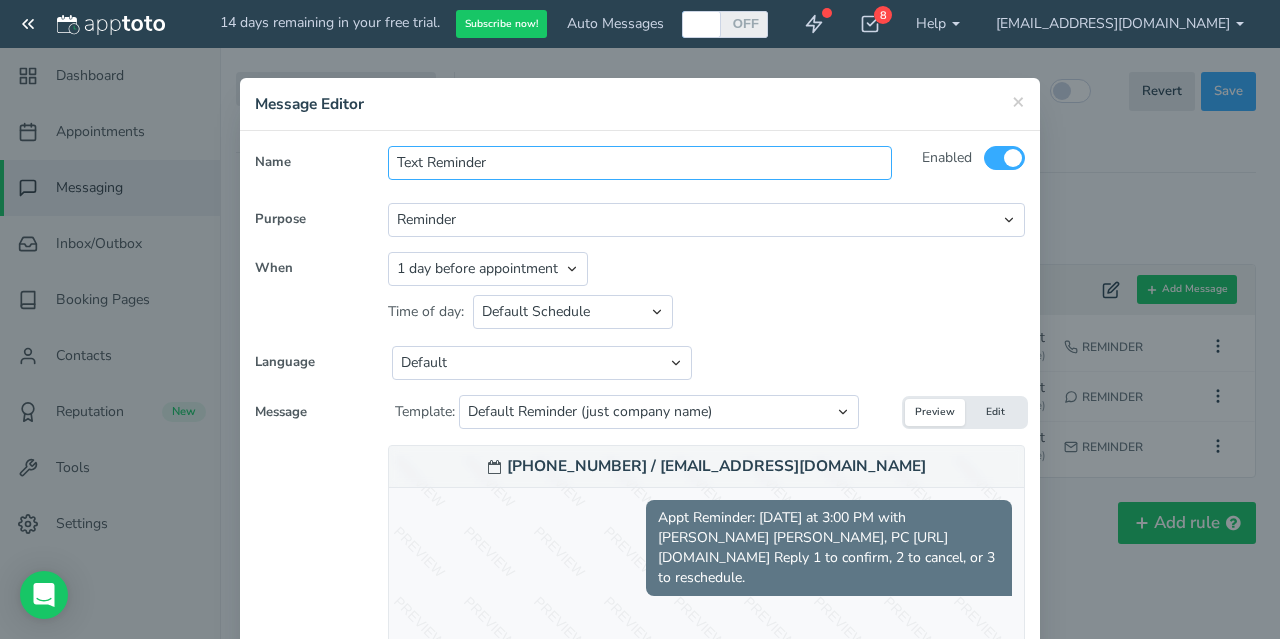 click on "Text Reminder" at bounding box center (639, 163) 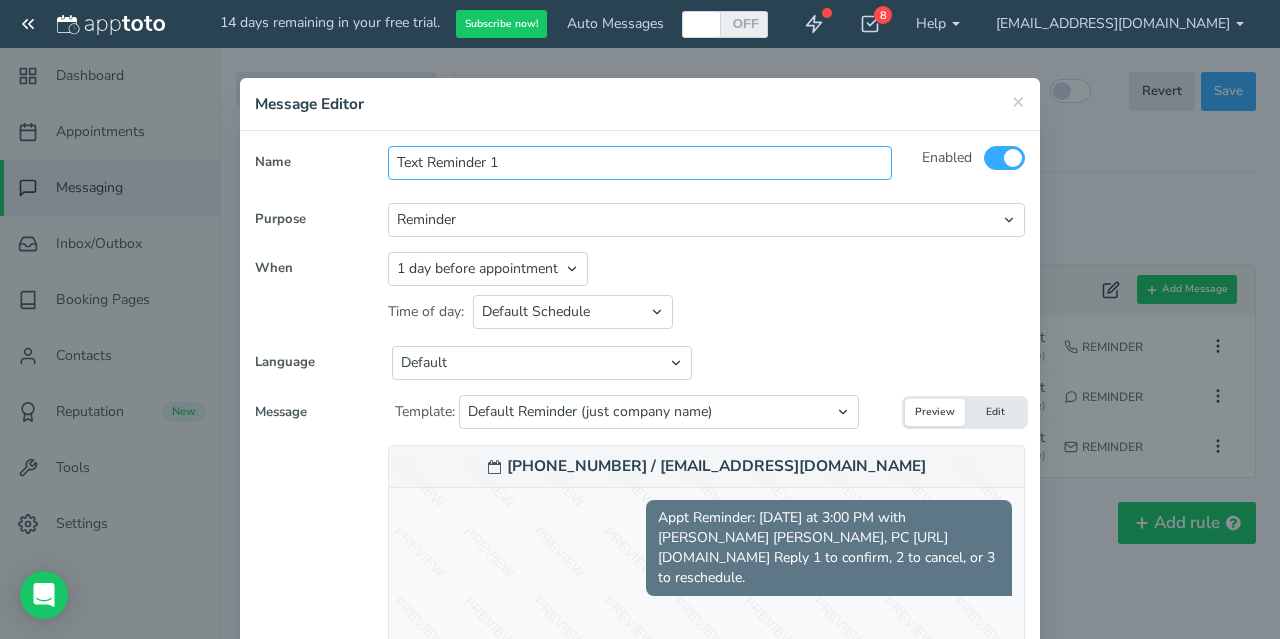 type on "Text Reminder 1" 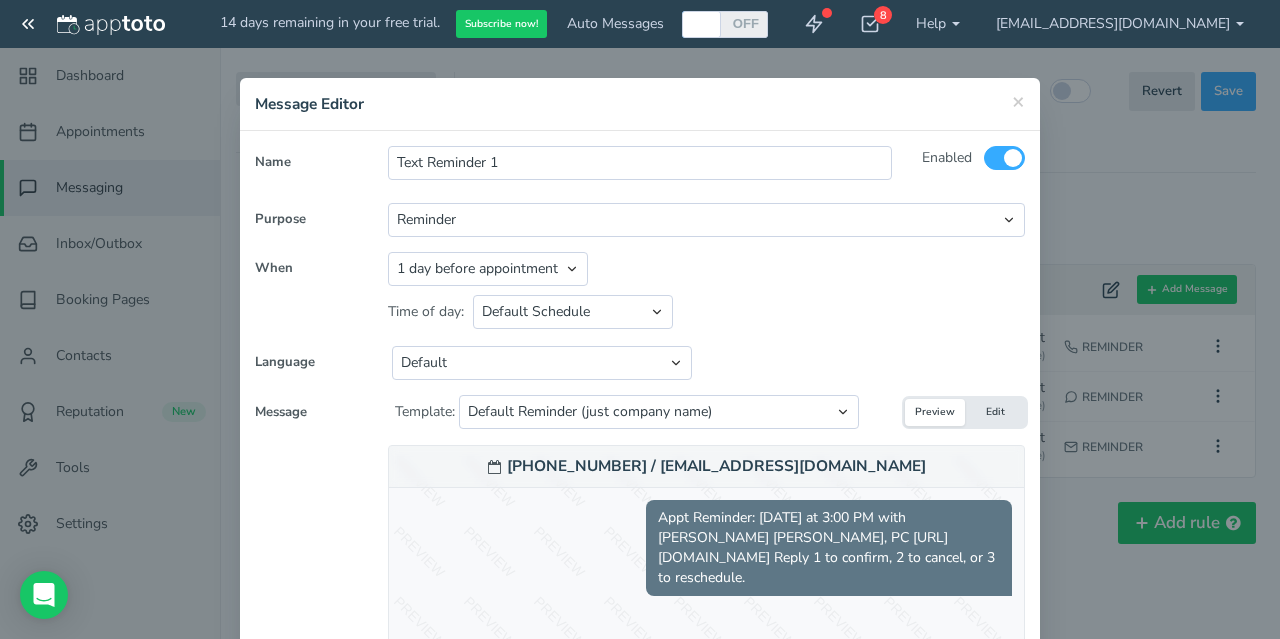click on "Message Editor" at bounding box center [640, 104] 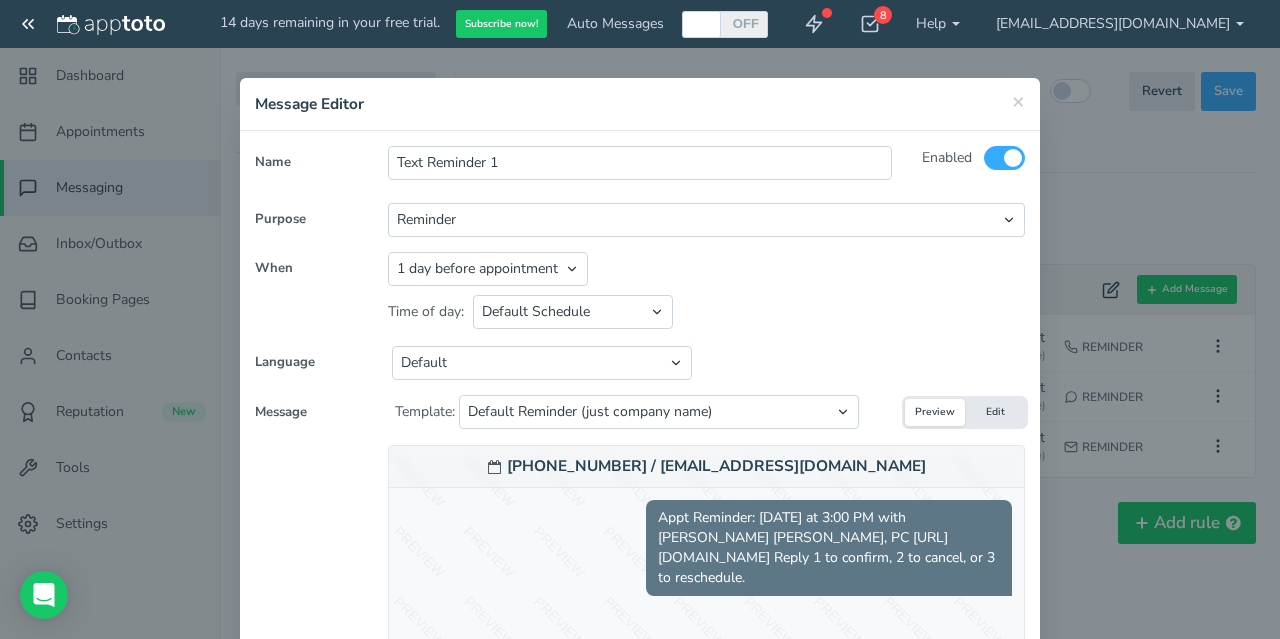 click on "Time of day:
Default Schedule Custom Schedule
Between
12:00pm
and
08:00pm
on
All Days of Week
All Days of Week
[DATE]
12:00pm
and
08:00pm
Day schedule invalid; please ensure that blocks are sequential.
[DATE]
12:00pm
and
08:00pm" at bounding box center (706, 308) 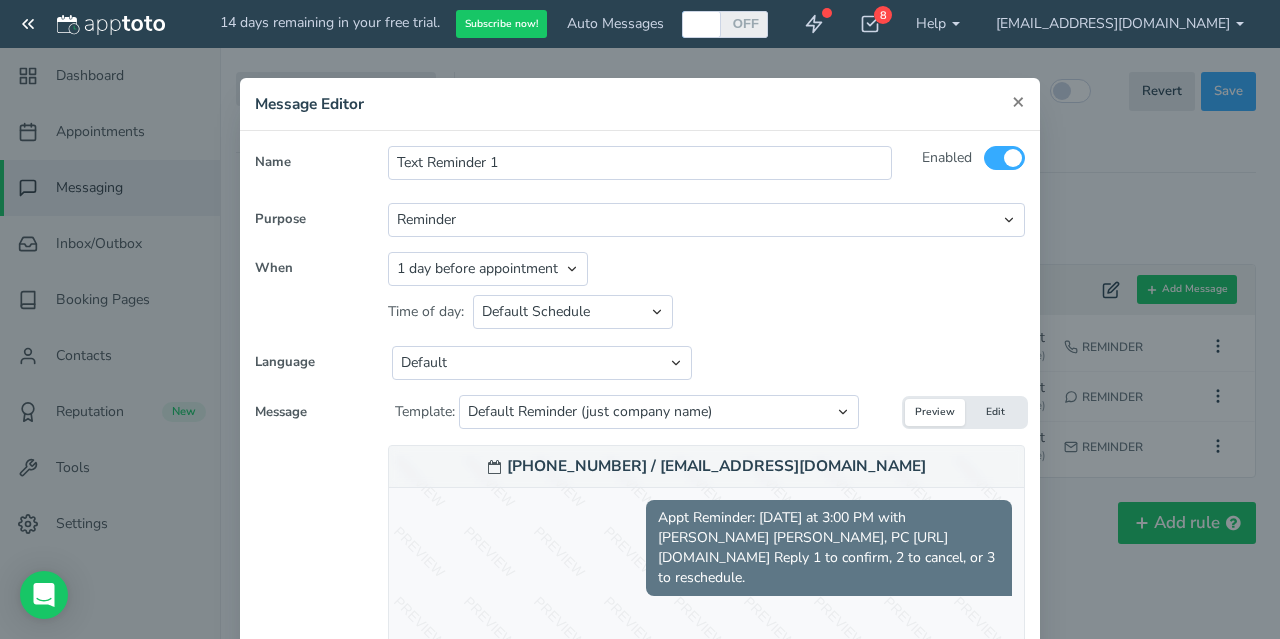 click on "×" at bounding box center (1018, 101) 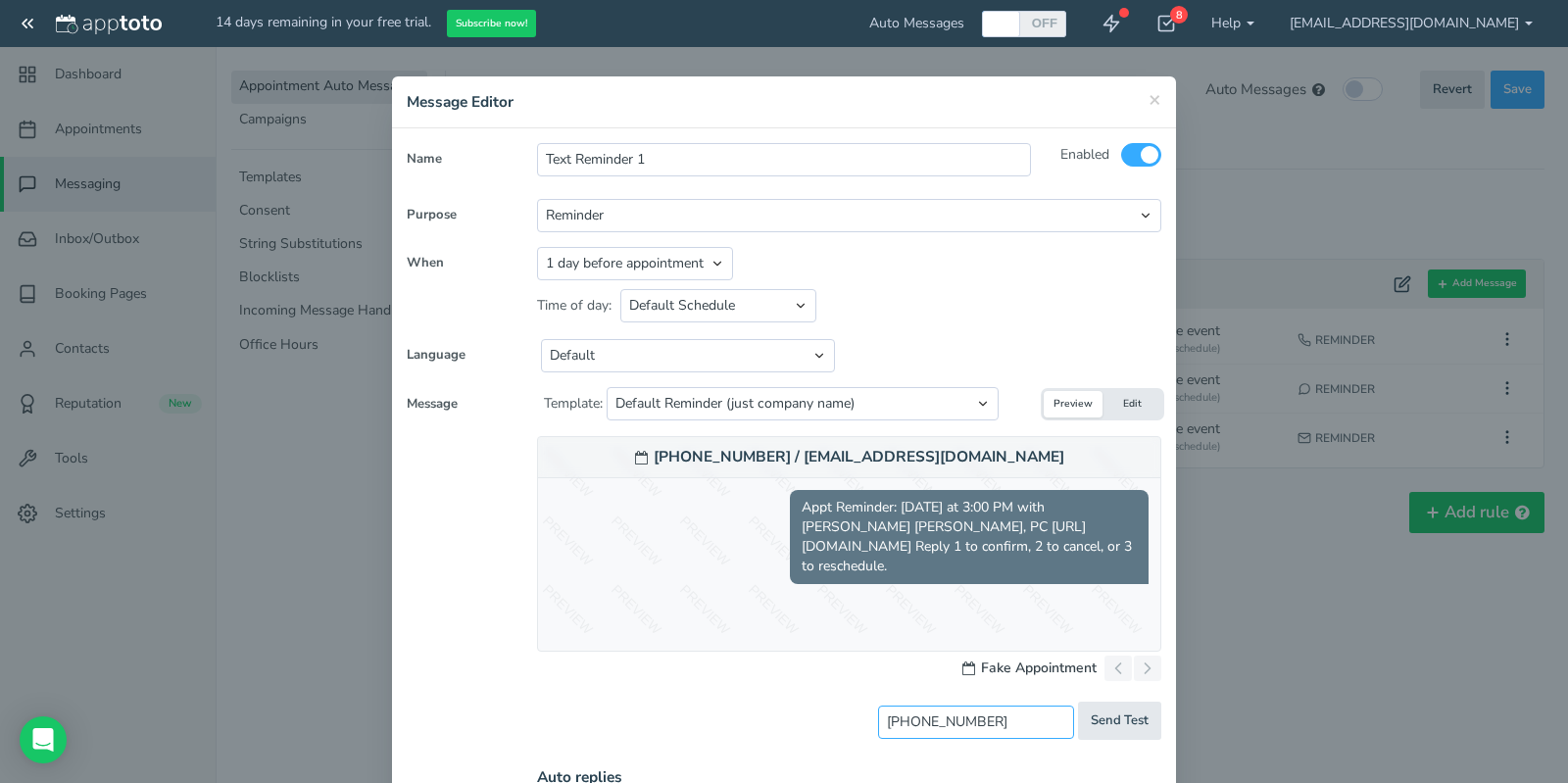 click on "[PHONE_NUMBER]" at bounding box center [976, 722] 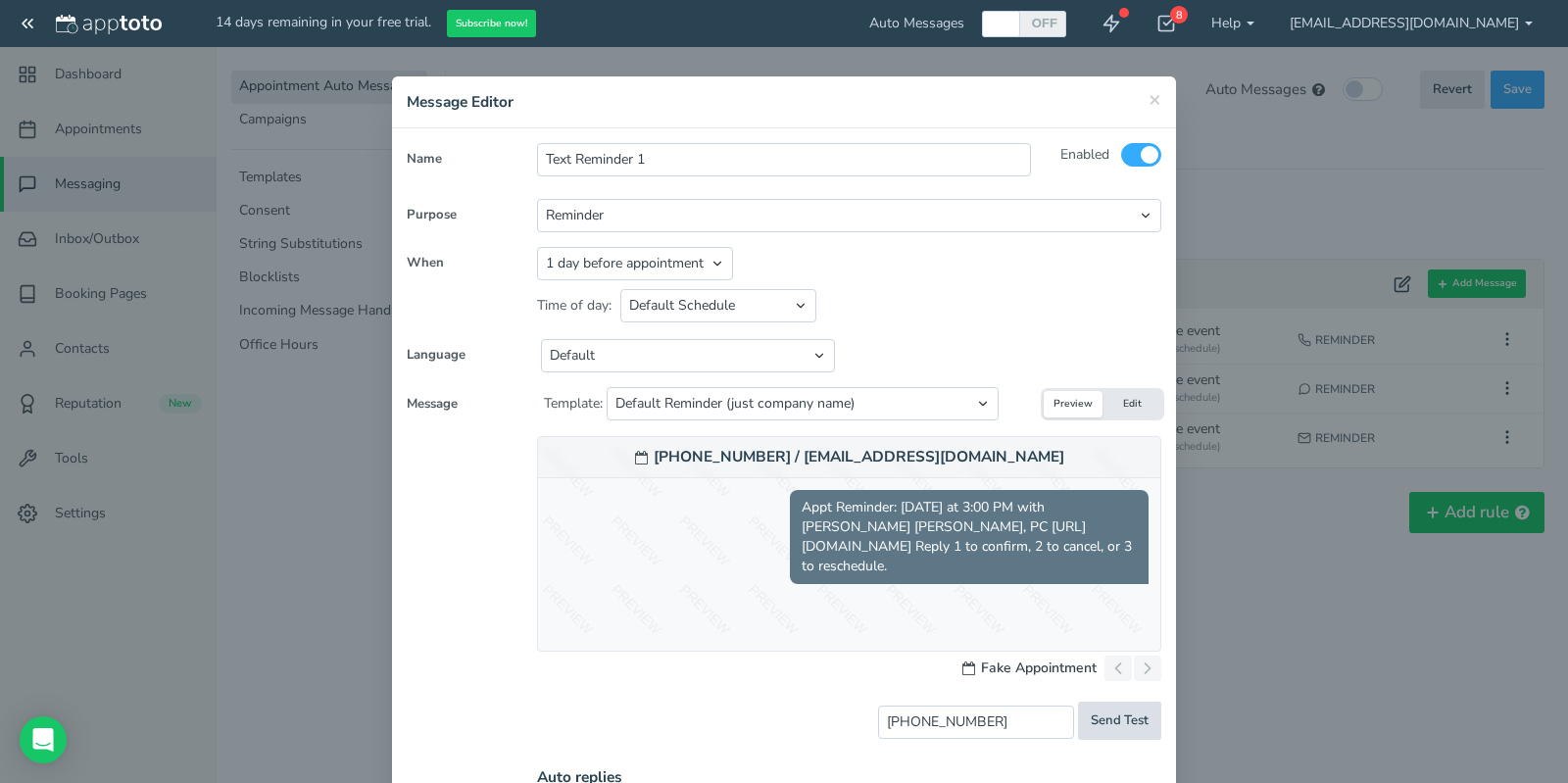 click on "Send Test" at bounding box center (1119, 720) 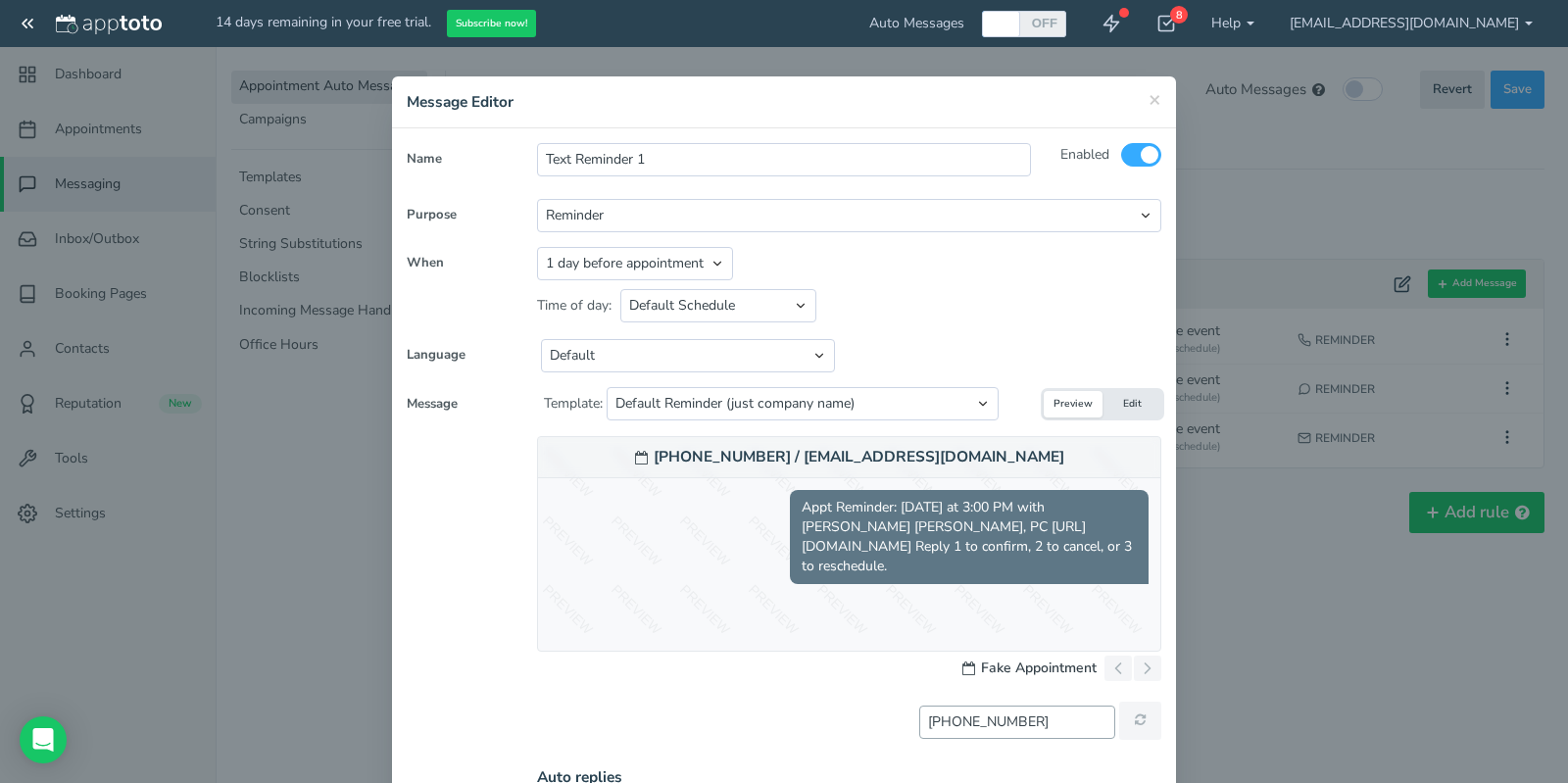 type on "sent" 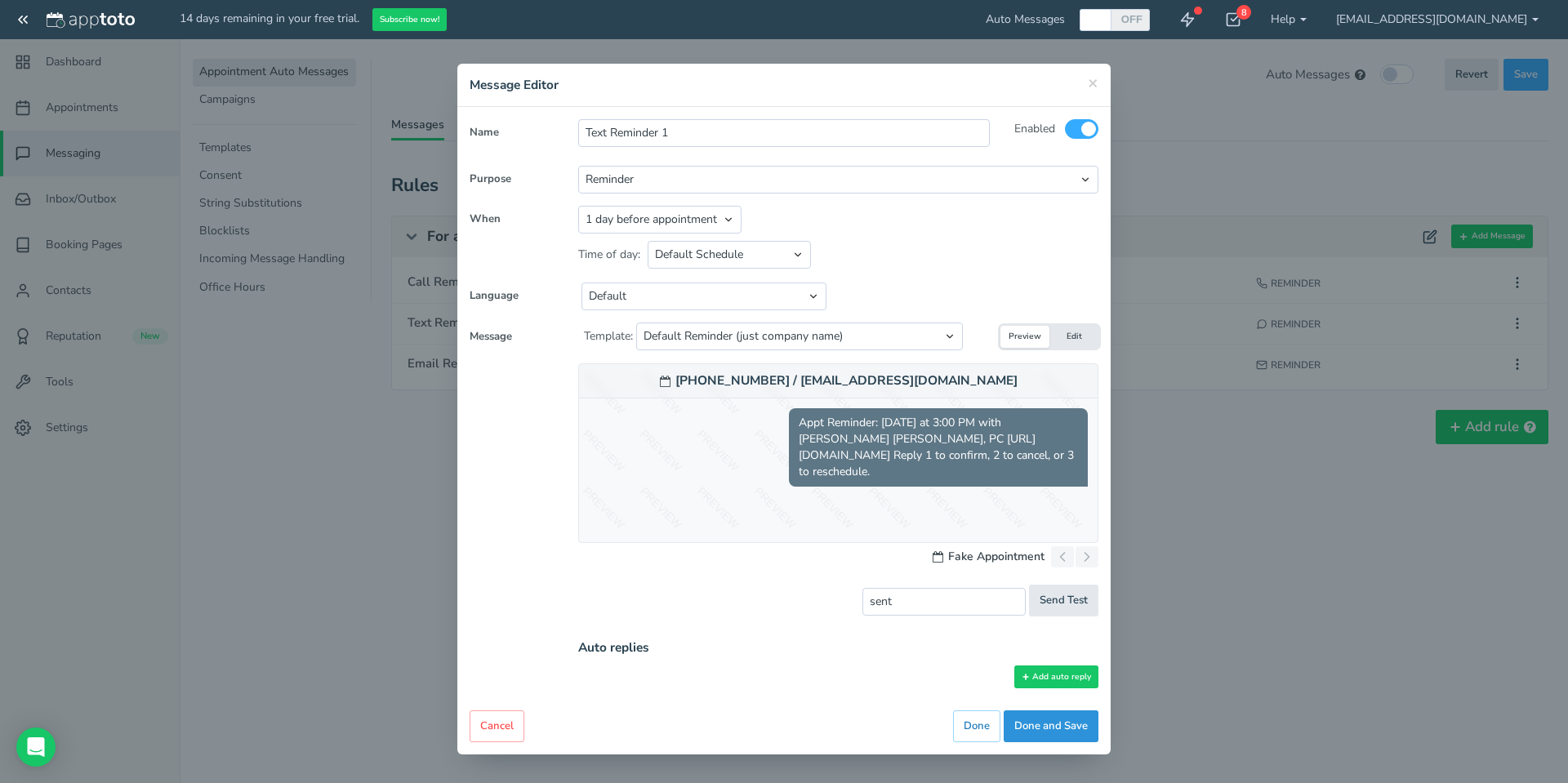 click on "Done and Save" at bounding box center (1051, 726) 